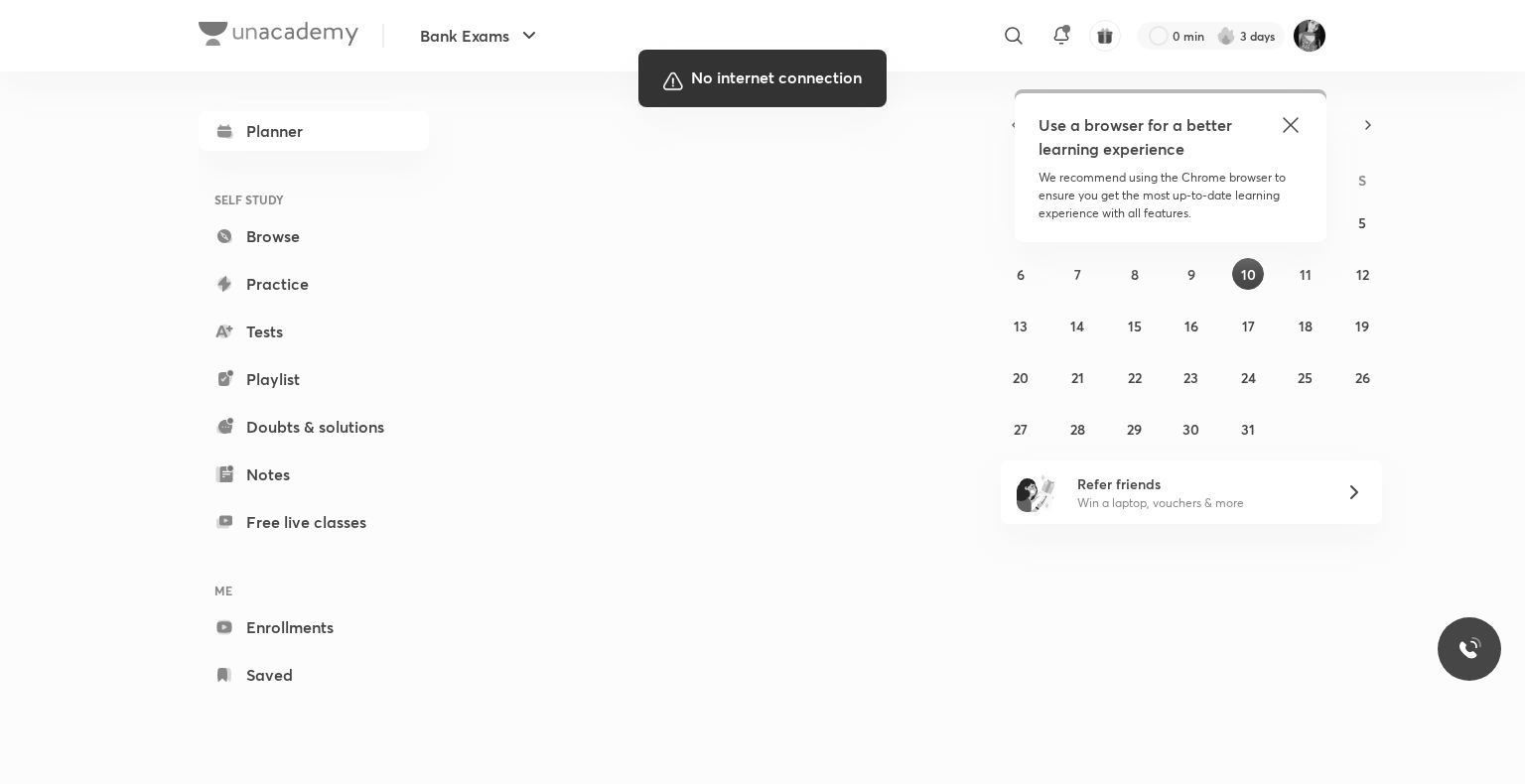 scroll, scrollTop: 0, scrollLeft: 0, axis: both 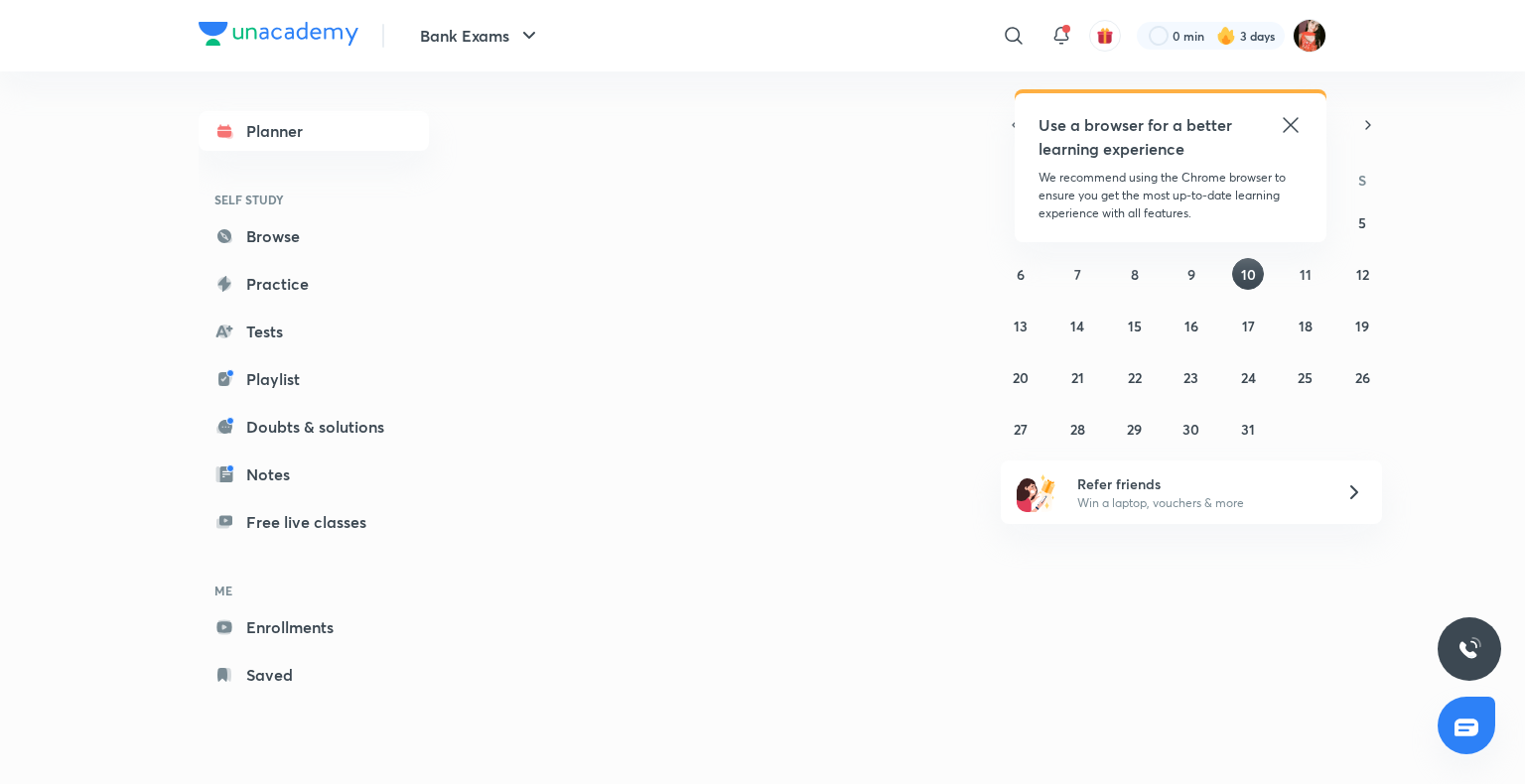 click on "Today July 2025 S M T W T F S 29 30 1 2 3 4 5 6 7 8 9 10 11 12 13 14 15 16 17 18 19 20 21 22 23 24 25 26 27 28 29 30 31 1 2 Refer friends Win a laptop, vouchers & more" at bounding box center [905, 408] 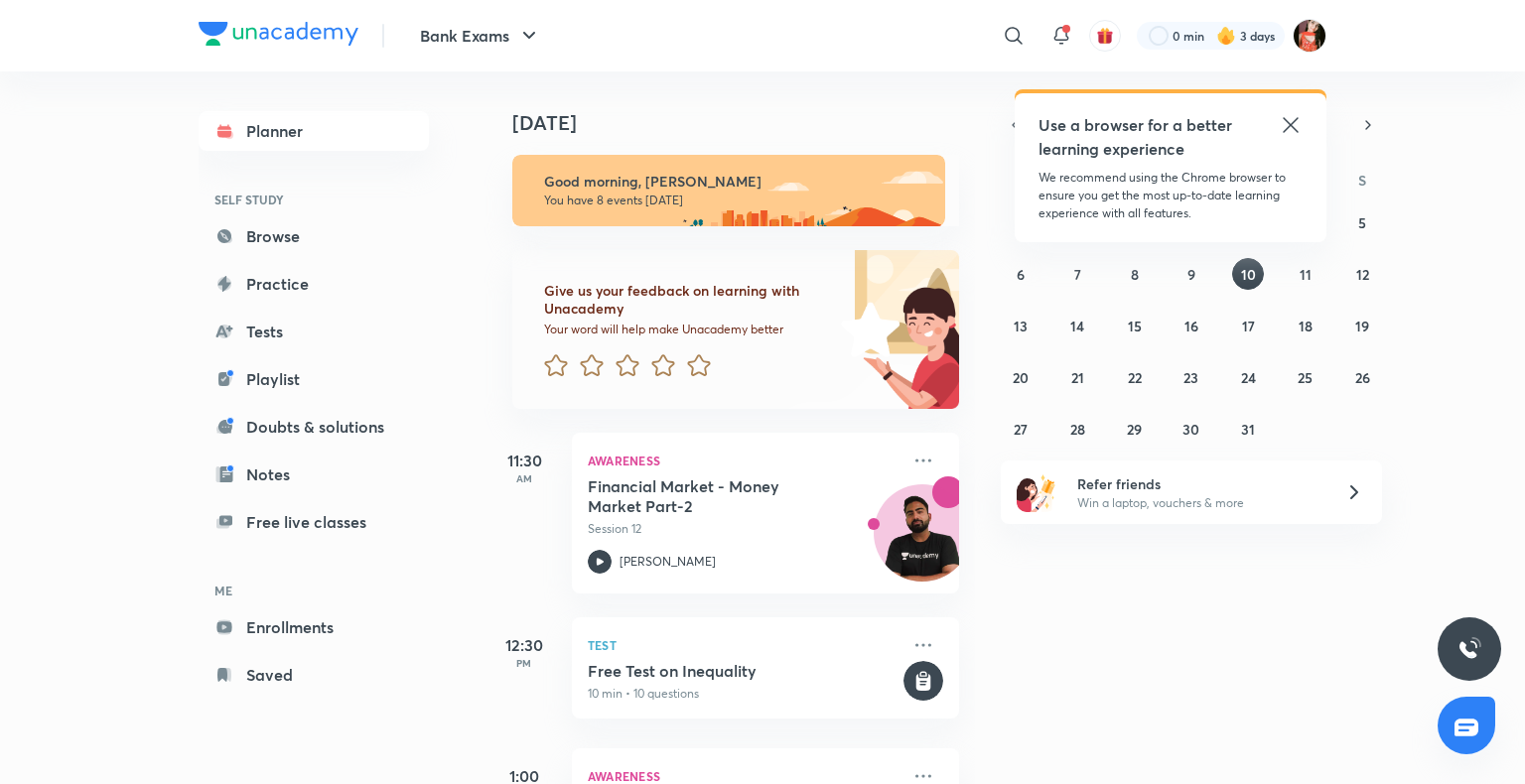 scroll, scrollTop: 0, scrollLeft: 0, axis: both 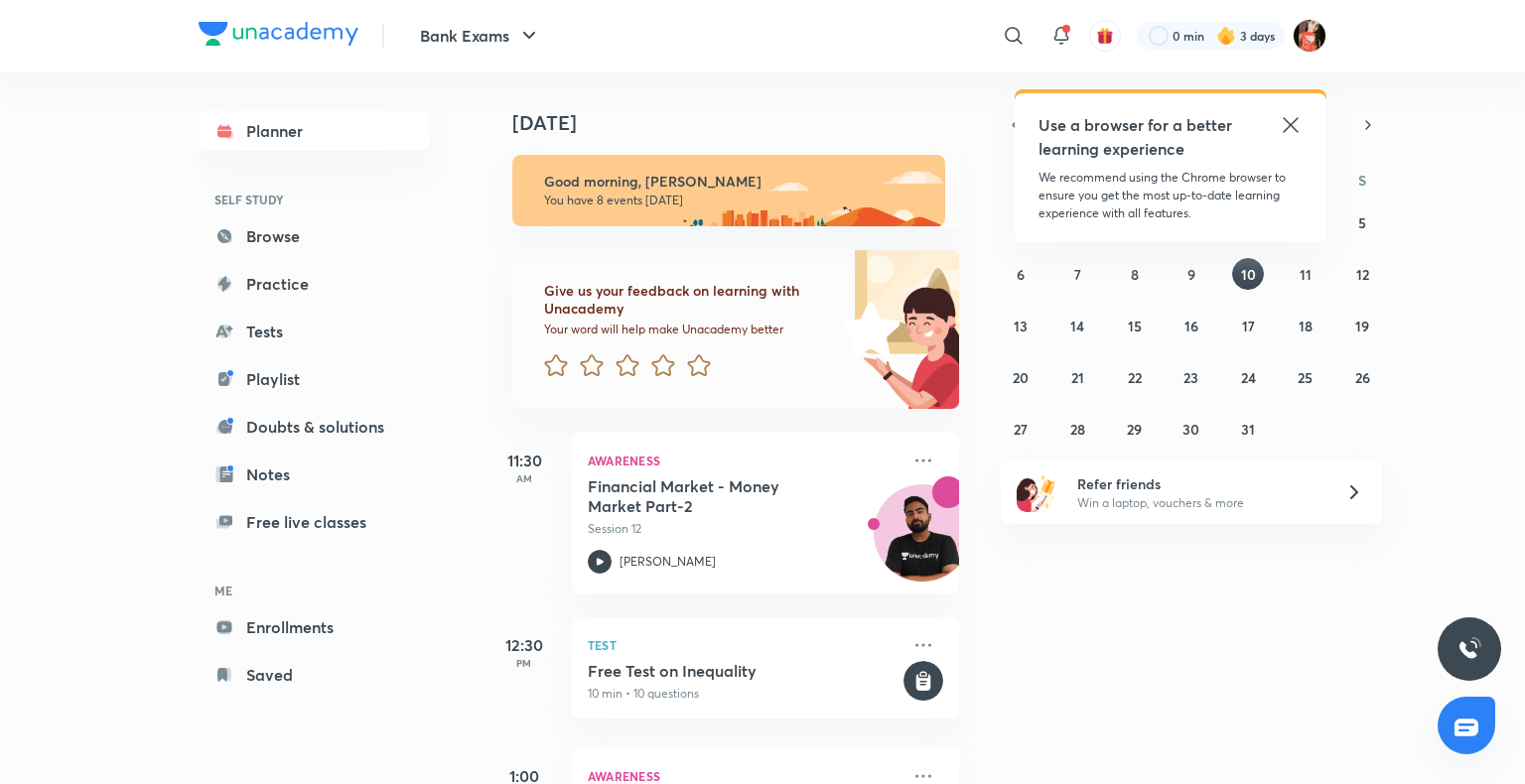 click on "Bank Exams ​ Use a browser for a better learning experience We recommend using the Chrome browser to ensure you get the most up-to-date learning experience with all features. 0 min 3 days Planner SELF STUDY Browse Practice Tests Playlist Doubts & solutions Notes Free live classes ME Enrollments Saved [DATE] [DATE] Good morning, [PERSON_NAME] You have 8 events [DATE] Give us your feedback on learning with Unacademy Your word will help make Unacademy better 11:30 AM Awareness Financial Market - Money Market Part-2 Session 12 [PERSON_NAME] 12:30 PM Test Free Test on Inequality 10 min • 10 questions 1:00 PM Awareness Capital market - Mutual Fund and Types of Mutual Fund Session 22 [PERSON_NAME] 1:00 PM Reasoning Alphabetical Series & Coding Decoding - III Session 6 [PERSON_NAME] 3:00 PM English Language Sentence Completion (Part-2) Session 3 [PERSON_NAME] 4:00 PM Reasoning Seating & Puzzle Pre Foundation Class - XXIV Session 24 [PERSON_NAME] 6:00 PM Reasoning Alphabetical Series & Coding - II 7:00 PM" at bounding box center [762, 392] 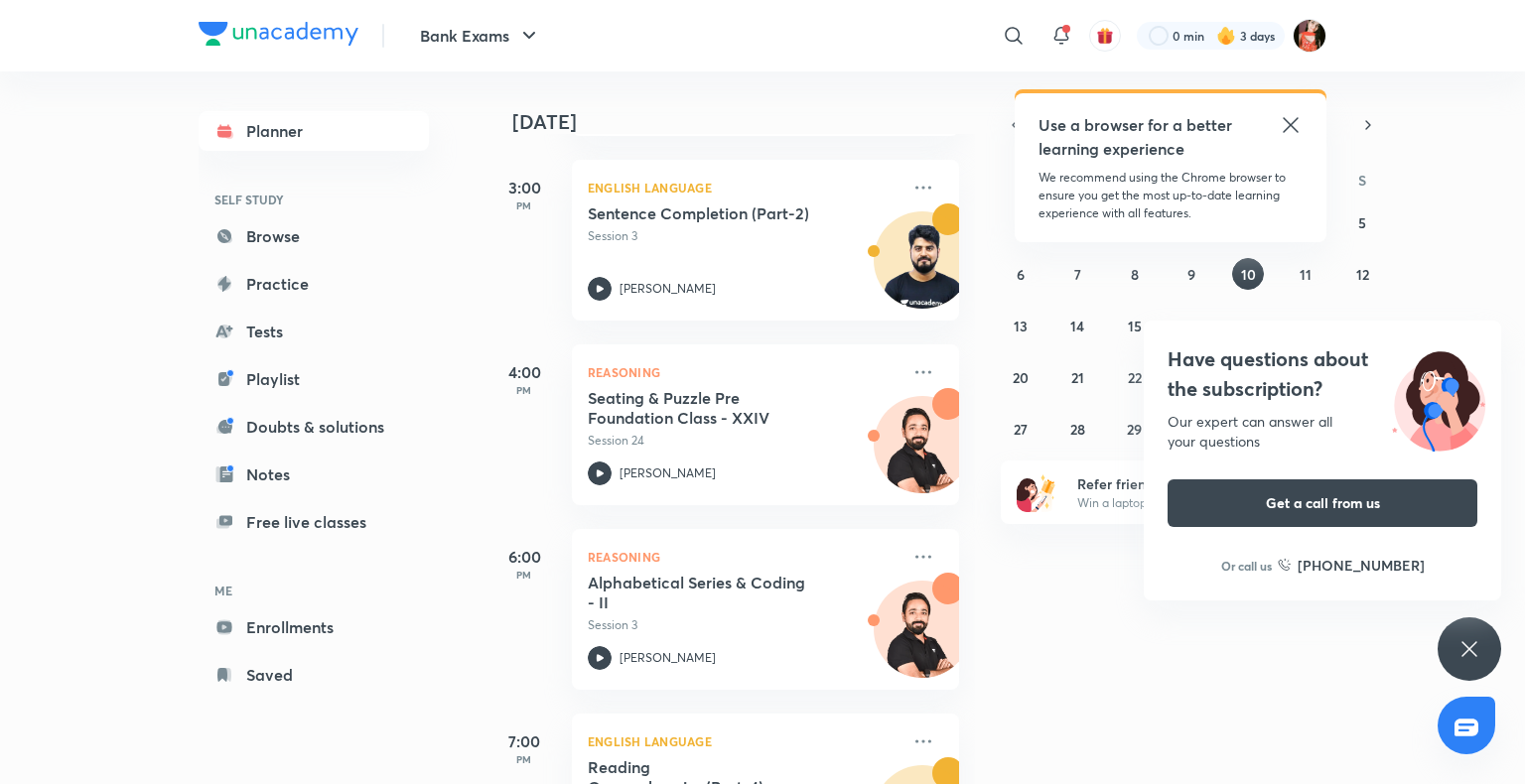 scroll, scrollTop: 992, scrollLeft: 0, axis: vertical 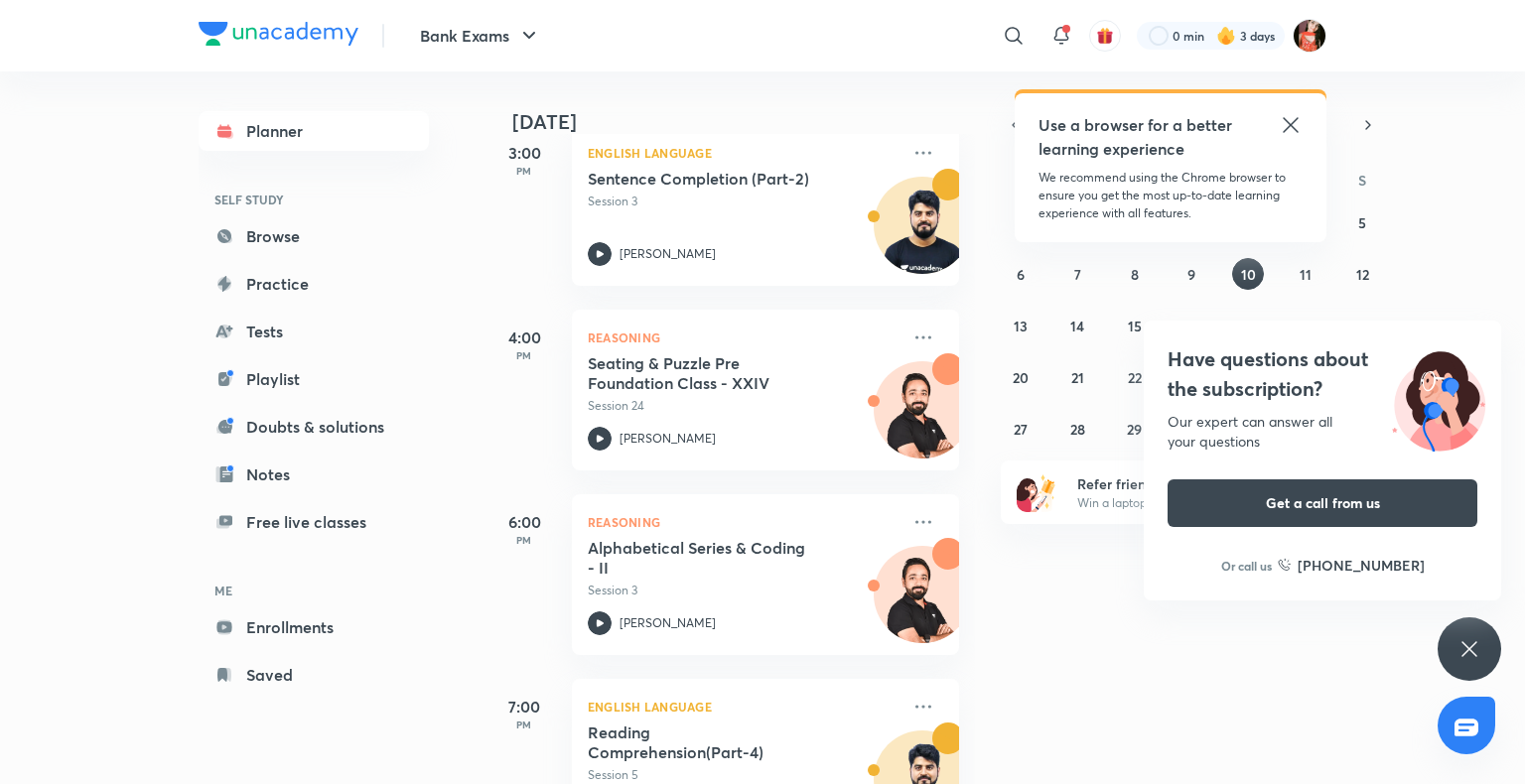click on "Have questions about the subscription? Our expert can answer all your questions Get a call from us Or call us [PHONE_NUMBER]" at bounding box center (1469, 649) 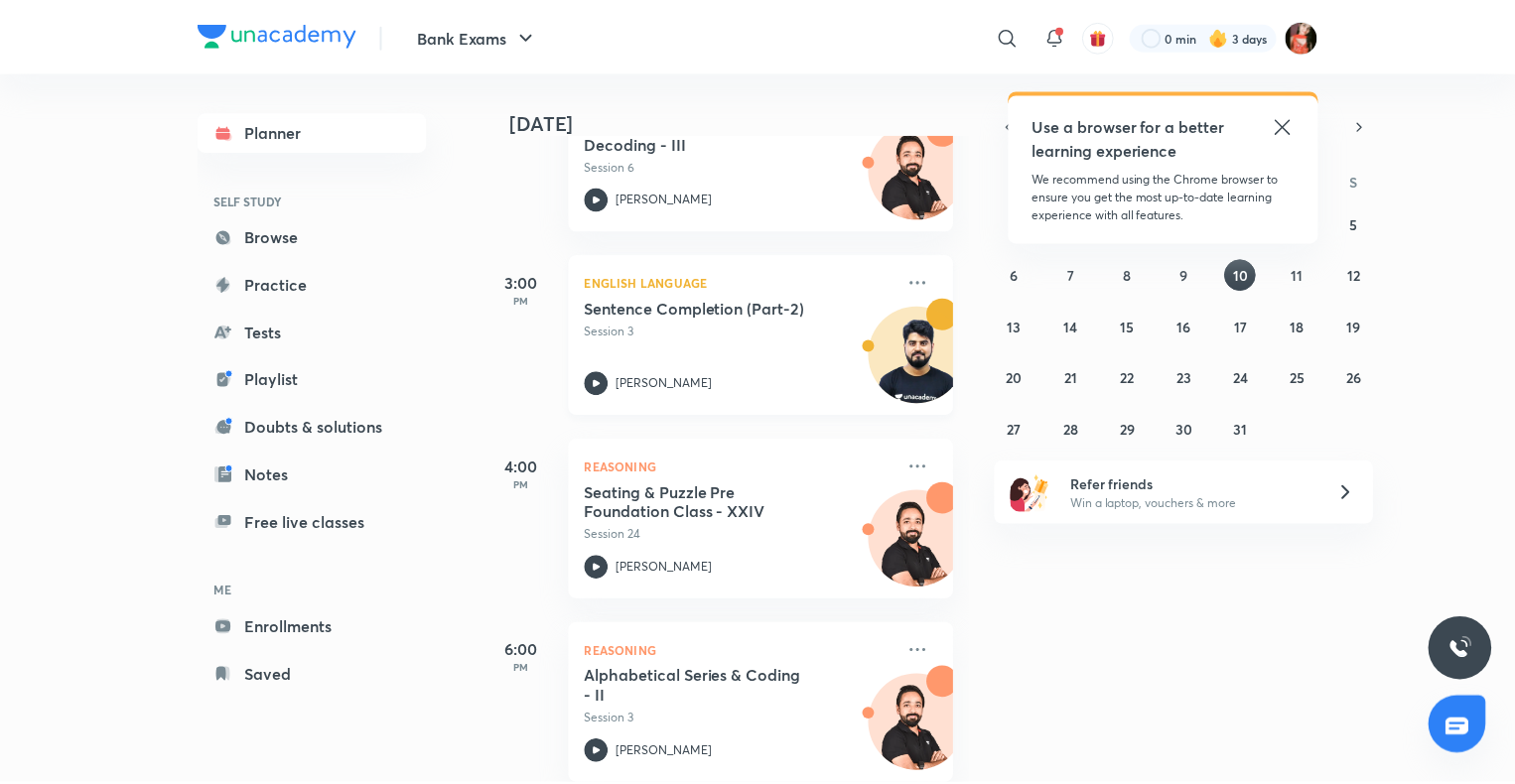 scroll, scrollTop: 893, scrollLeft: 0, axis: vertical 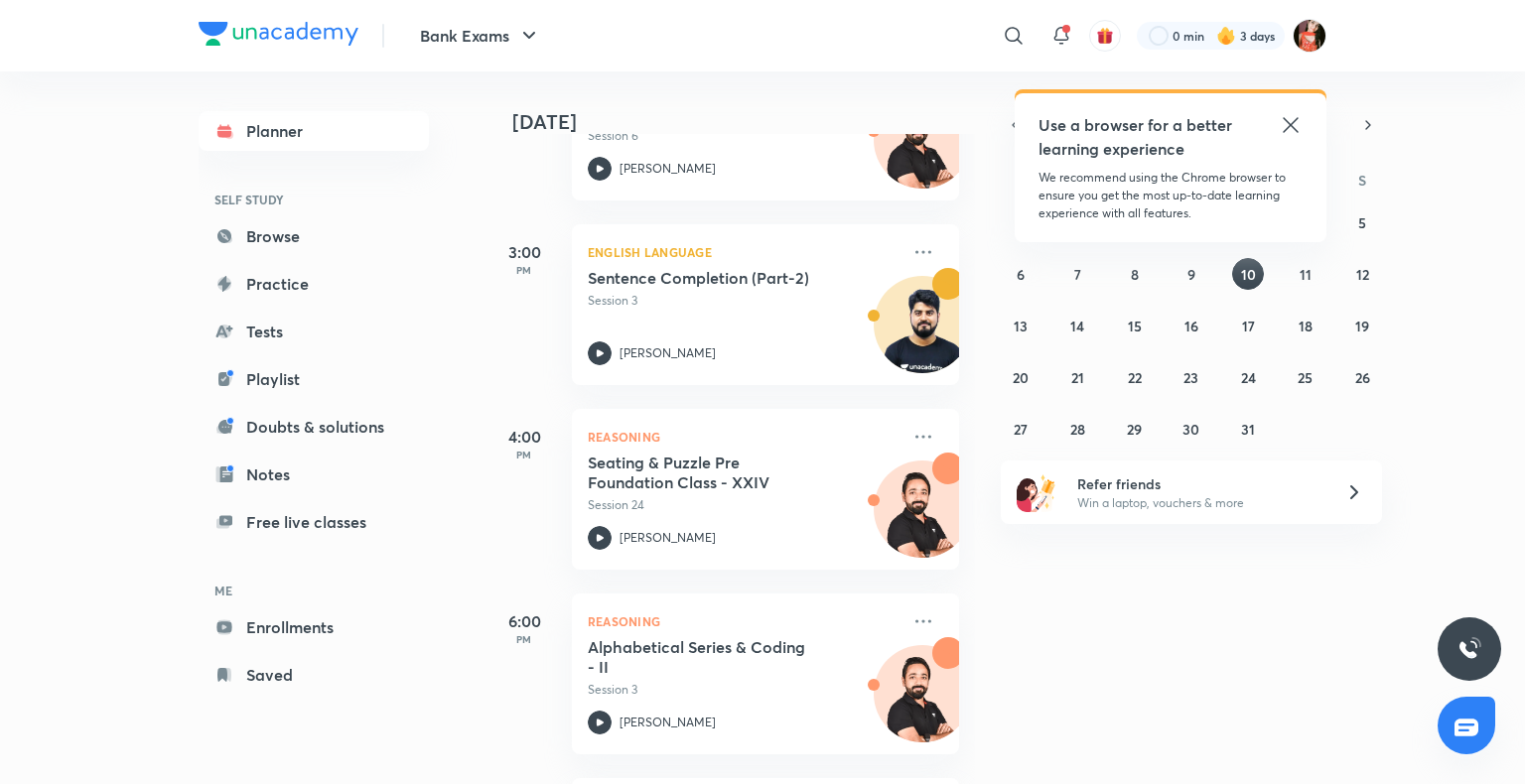click on "[DATE] Good morning, [PERSON_NAME] You have 8 events [DATE] Give us your feedback on learning with Unacademy Your word will help make Unacademy better 11:30 AM Awareness Financial Market - Money Market Part-2 Session 12 [PERSON_NAME] 12:30 PM Test Free Test on Inequality 10 min • 10 questions 1:00 PM Awareness Capital market - Mutual Fund and Types of Mutual Fund Session 22 [PERSON_NAME] 1:00 PM Reasoning Alphabetical Series & Coding Decoding - III Session 6 [PERSON_NAME] 3:00 PM English Language Sentence Completion (Part-2) Session 3 [PERSON_NAME] 4:00 PM Reasoning Seating & Puzzle Pre Foundation Class - XXIV Session 24 [PERSON_NAME] 6:00 PM Reasoning Alphabetical Series & Coding - II Session 3 [PERSON_NAME] 7:00 PM English Language Reading Comprehension(Part-4) Session 5 [PERSON_NAME]" at bounding box center [1003, 428] 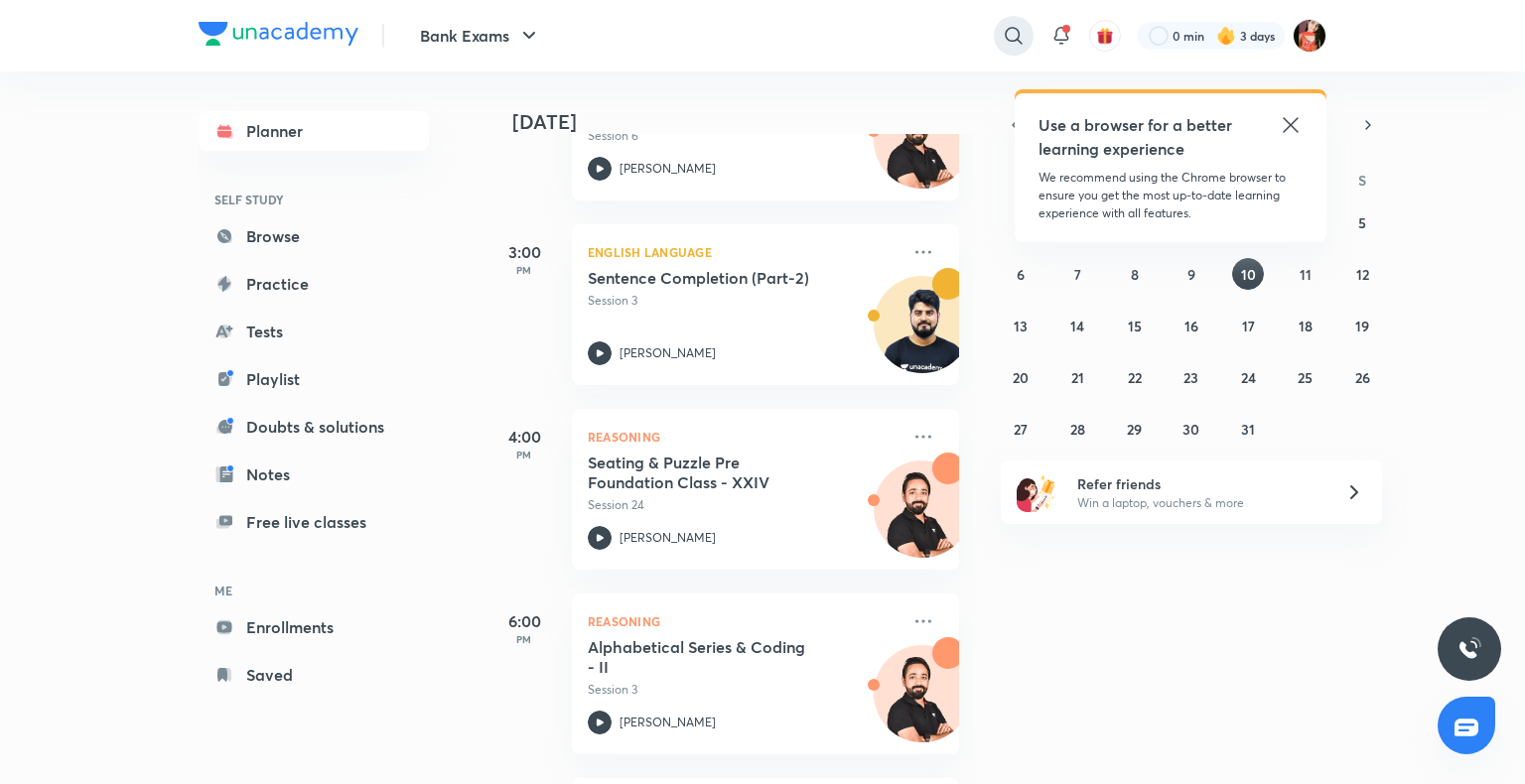 click 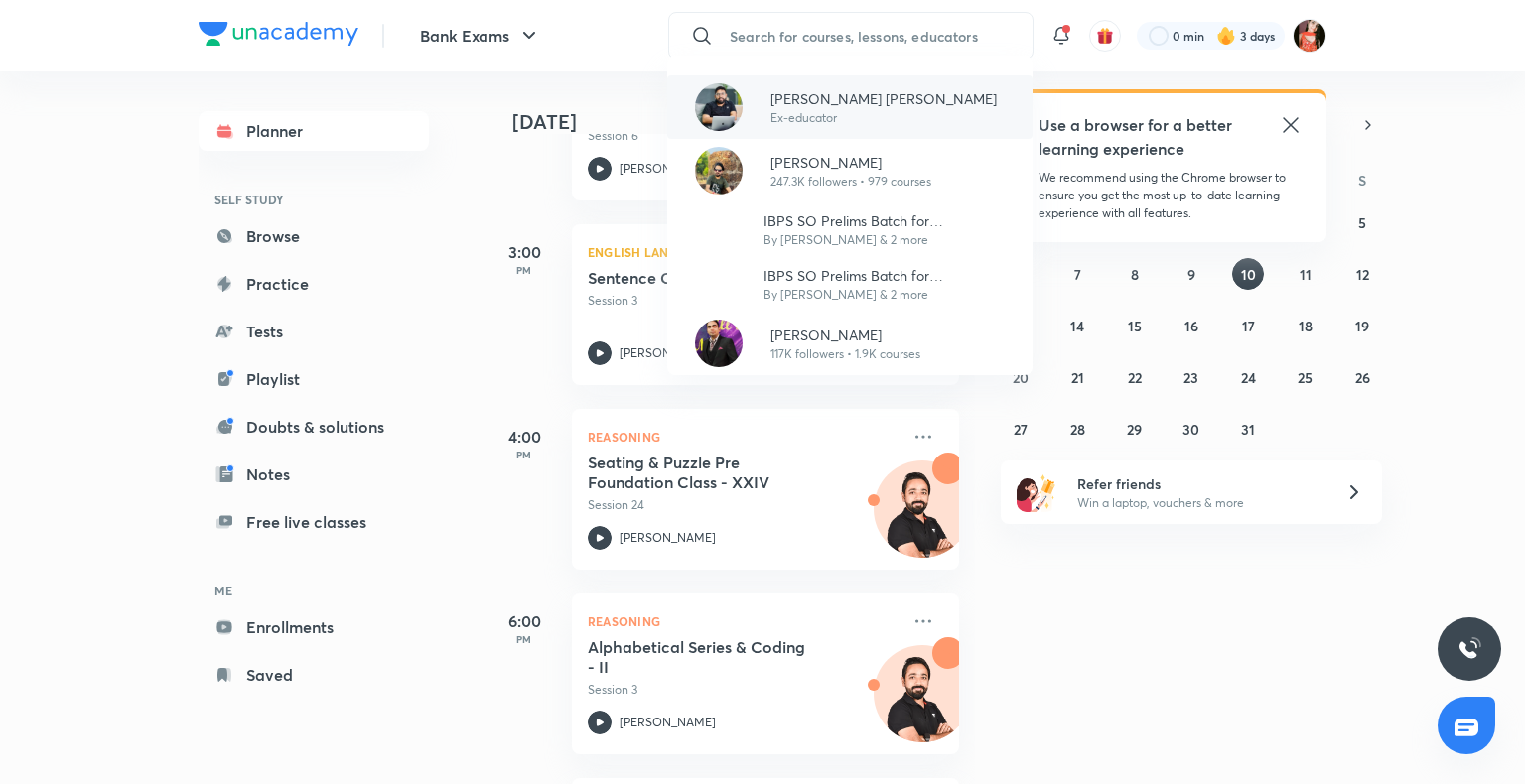 click on "[PERSON_NAME] [PERSON_NAME] Ex-educator" at bounding box center [850, 107] 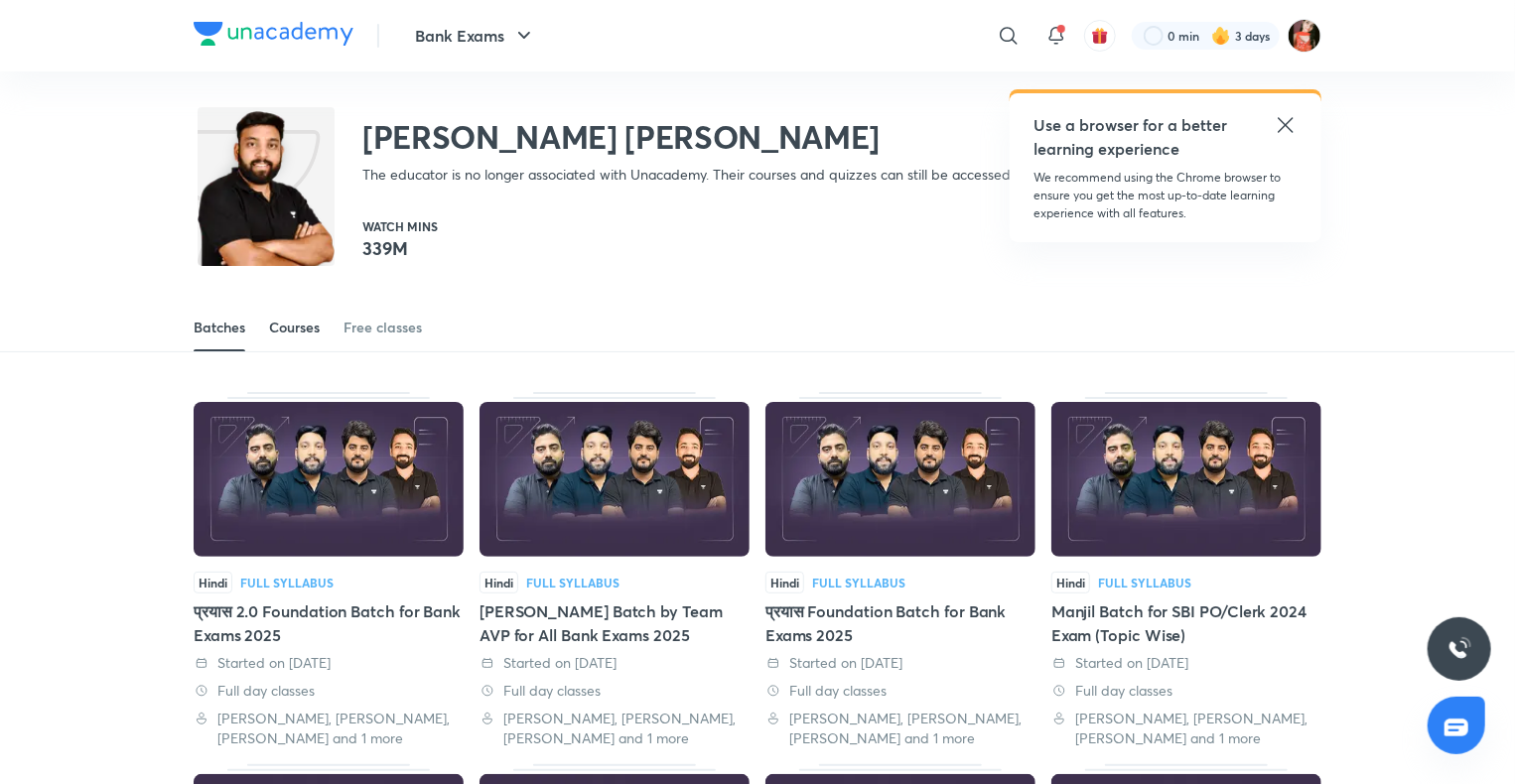 click on "Courses" at bounding box center (294, 327) 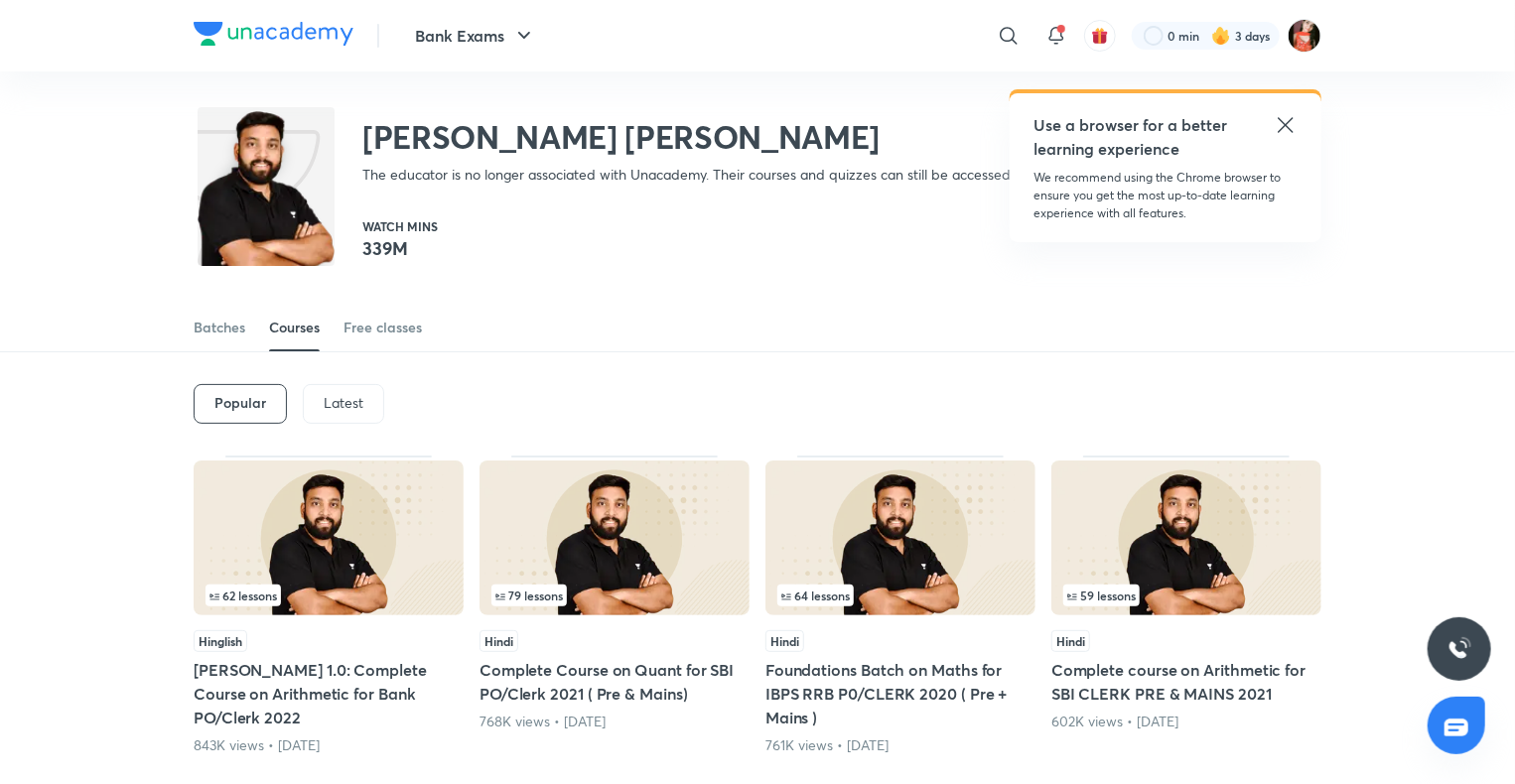 click on "Latest" at bounding box center (344, 403) 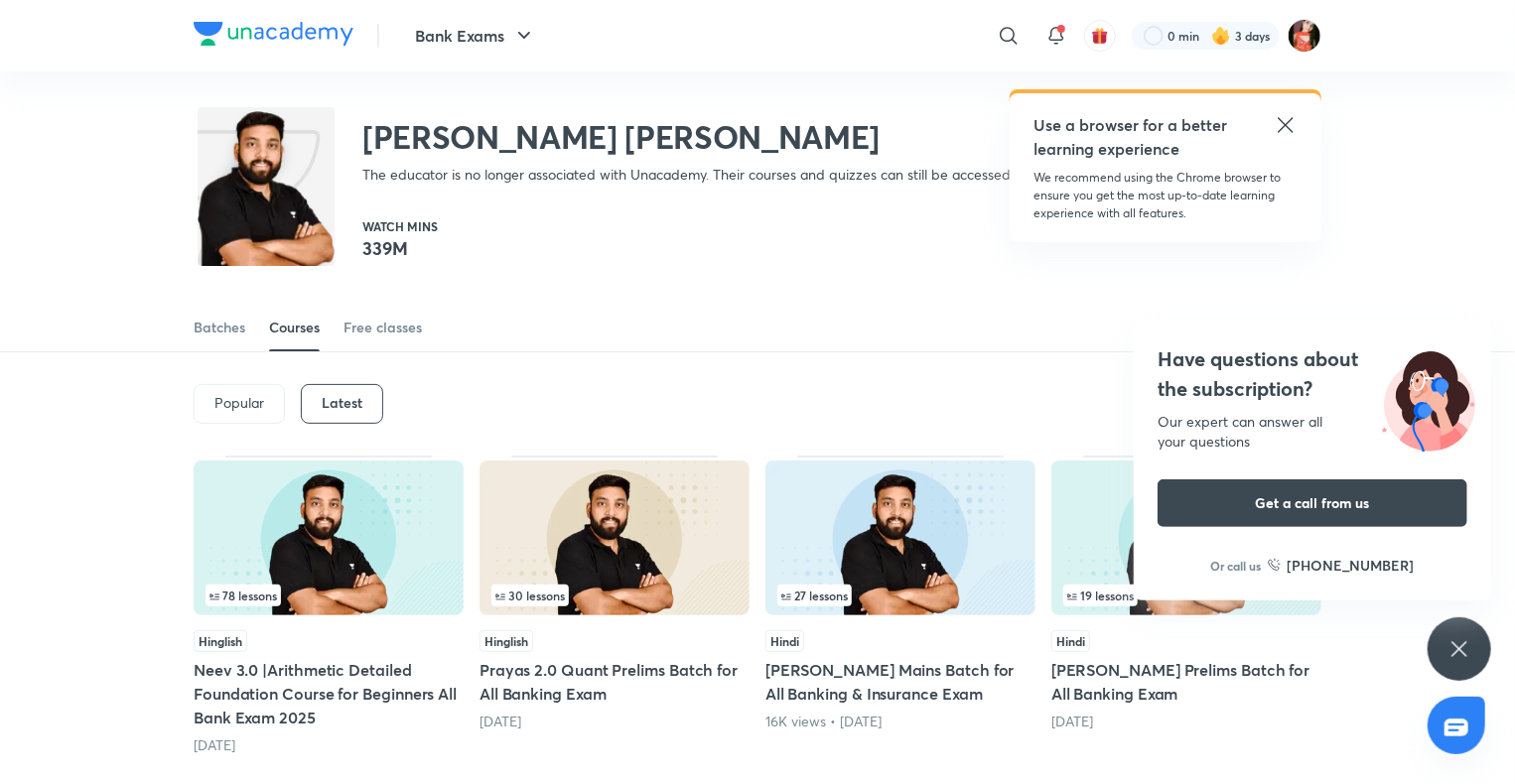 click 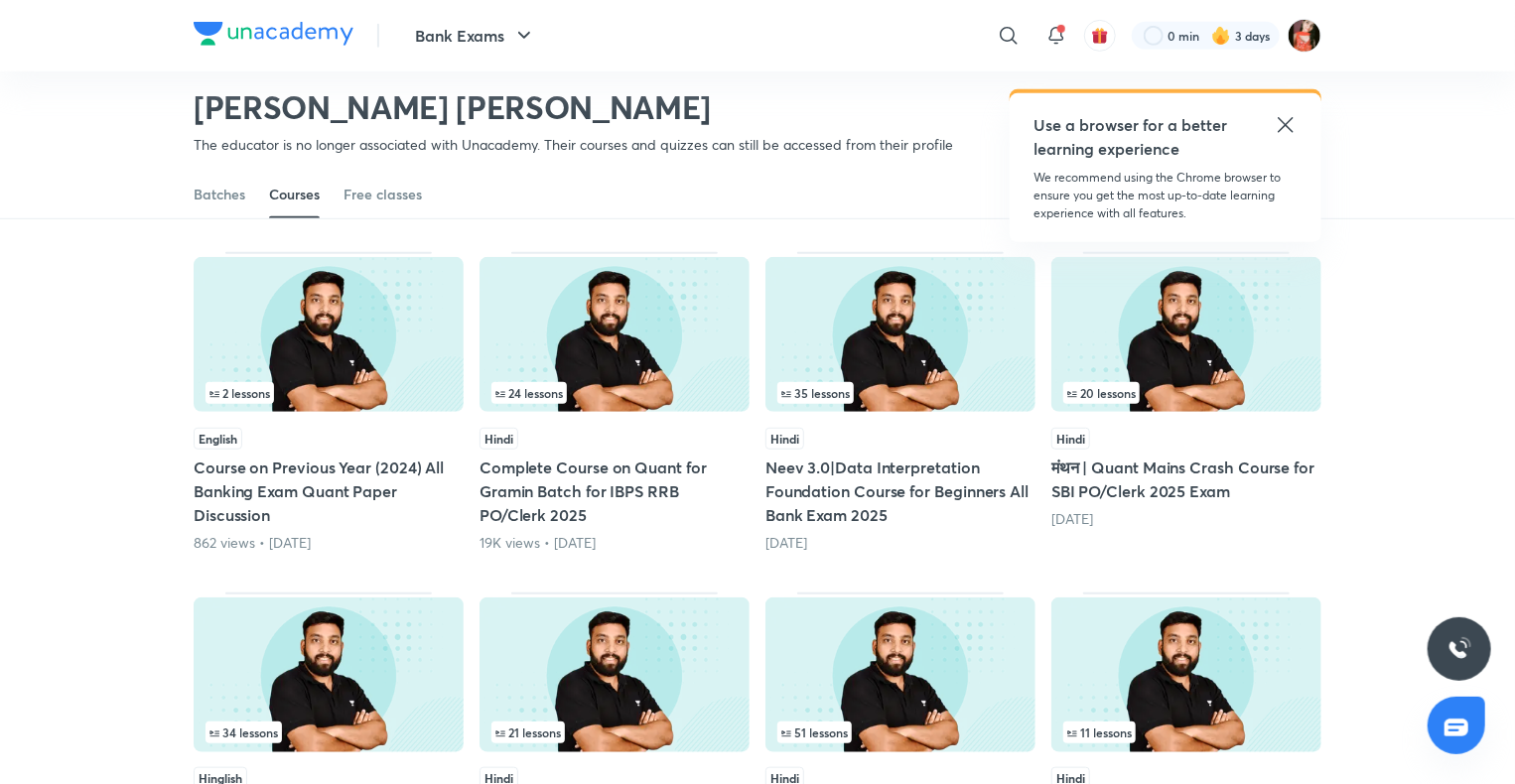 scroll, scrollTop: 879, scrollLeft: 0, axis: vertical 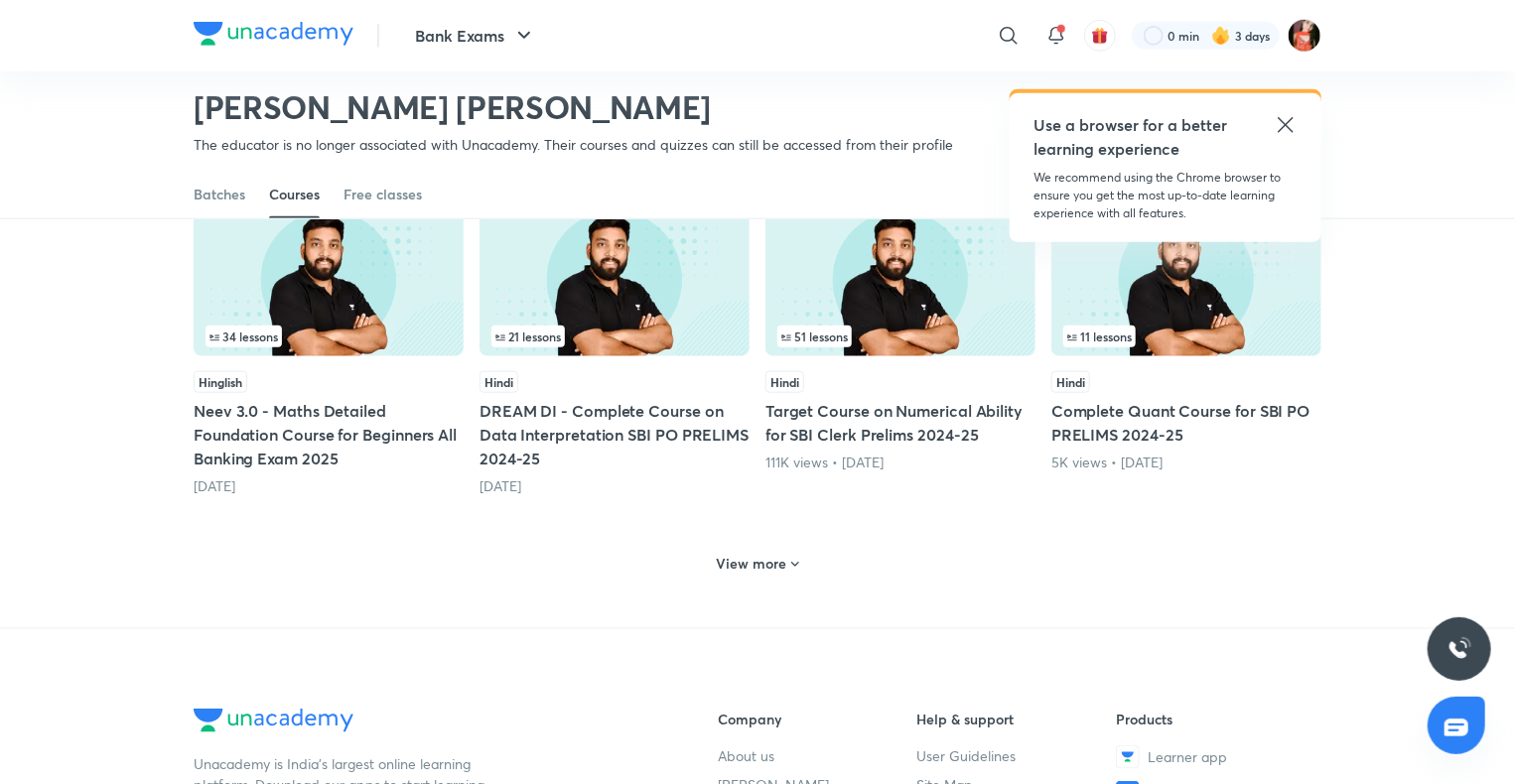 click on "View more" at bounding box center [752, 564] 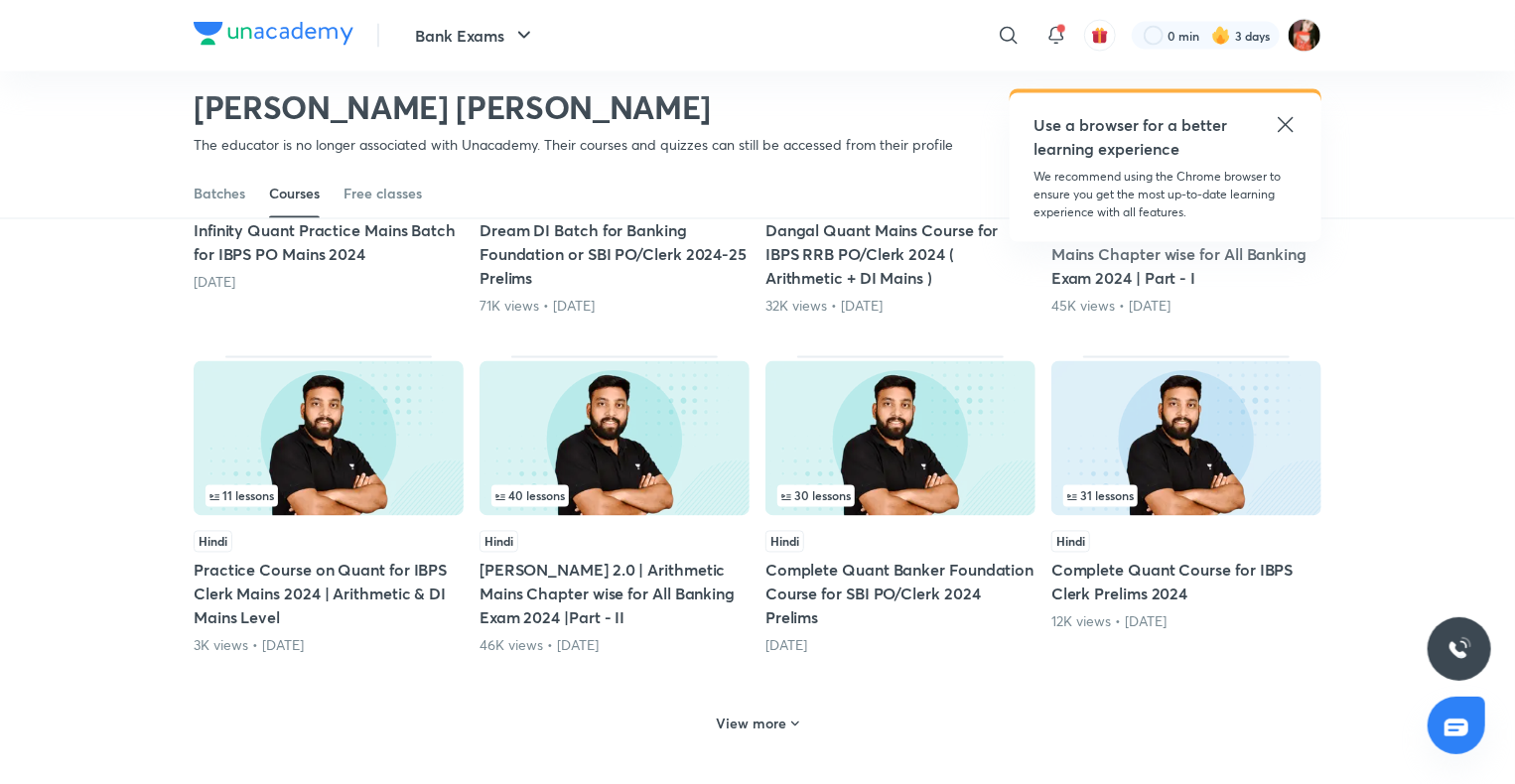 scroll, scrollTop: 1872, scrollLeft: 0, axis: vertical 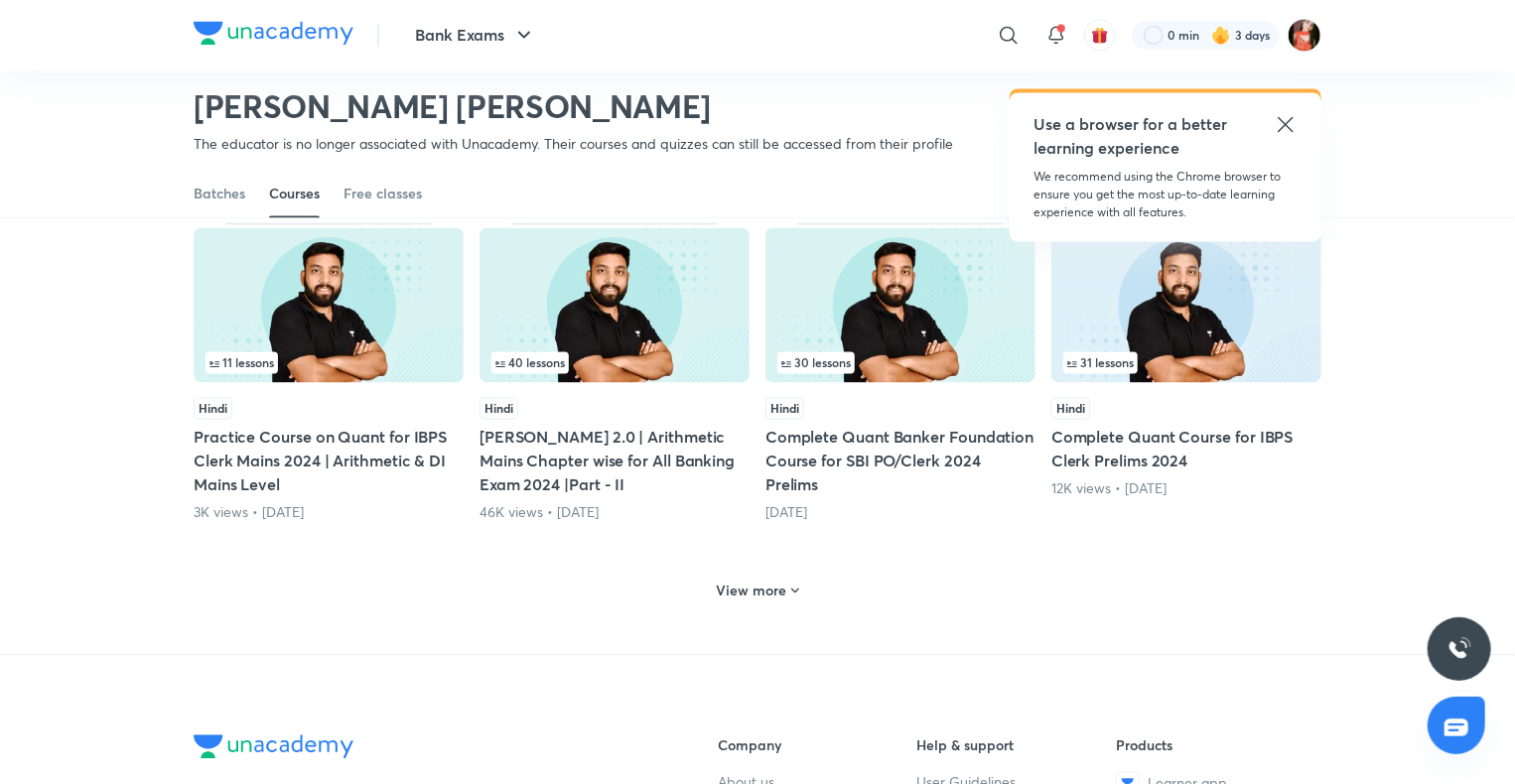 click on "78   lessons Hinglish Neev 3.0 |Arithmetic Detailed Foundation Course for Beginners All Bank Exam 2025 [DATE]   30   lessons Hinglish Prayas 2.0 Quant Prelims Batch for All Banking Exam [DATE]   27   lessons Hindi [PERSON_NAME] Mains Batch for All Banking & Insurance Exam 16K views  •  [DATE]   19   lessons Hindi [PERSON_NAME] Prelims Batch for All Banking Exam [DATE]   2   lessons English Course on Previous Year (2024) All Banking Exam Quant Paper Discussion 862 views  •  [DATE]   24   lessons Hindi Complete Course on Quant for Gramin Batch for IBPS RRB PO/Clerk 2025 19K views  •  [DATE]   35   lessons Hindi Neev 3.0|Data Interpretation Foundation Course for Beginners All Bank Exam 2025 [DATE]   20   lessons Hindi मंथन | Quant Mains Crash Course for SBI PO/Clerk 2025 Exam [DATE]   34   lessons Hinglish Neev 3.0 - Maths Detailed Foundation Course for Beginners All Banking Exam 2025 [DATE]   21   lessons Hindi [DATE]   51   lessons Hindi   11" at bounding box center (758, -411) 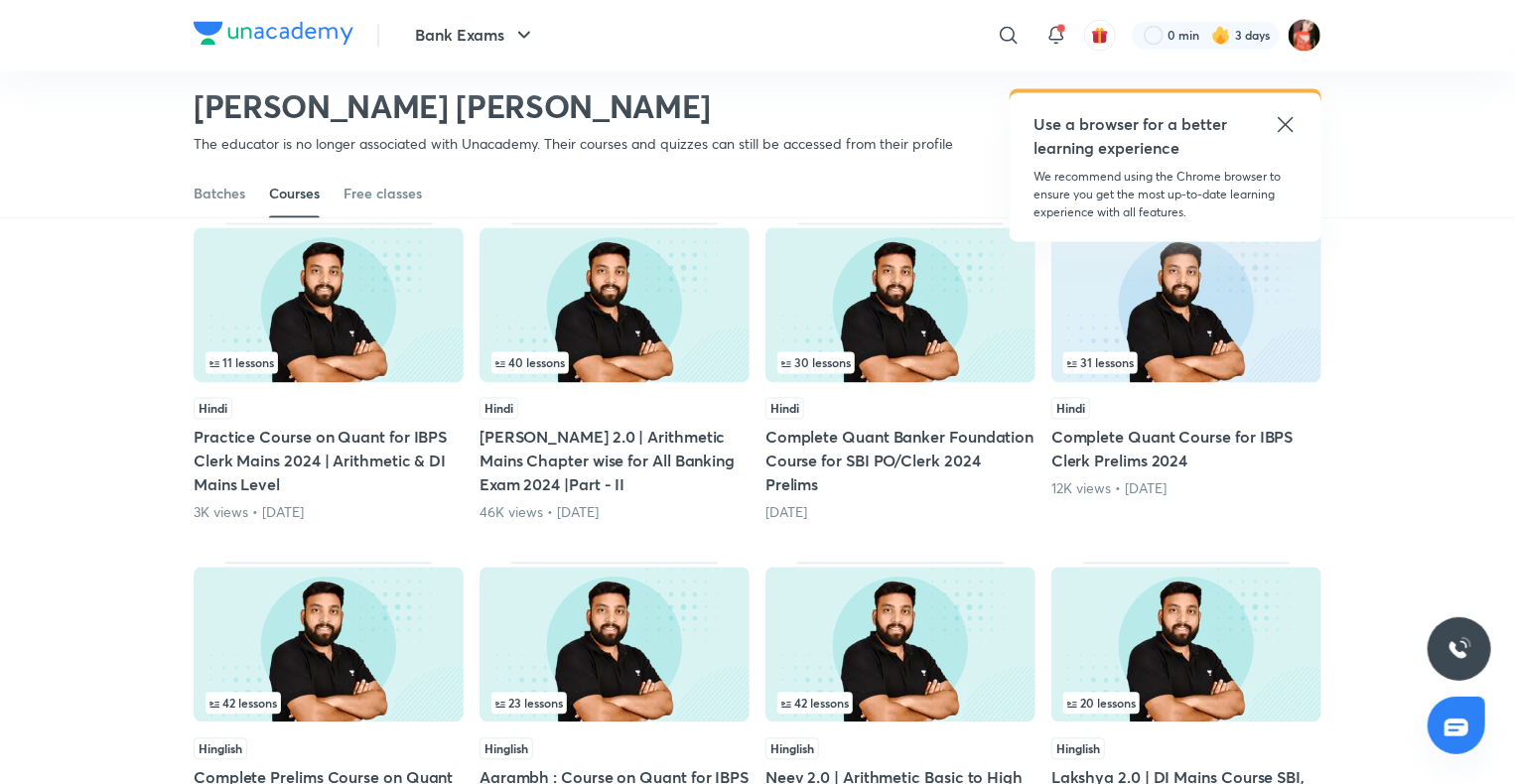 click on "Use a browser for a better learning experience" at bounding box center (1166, 137) 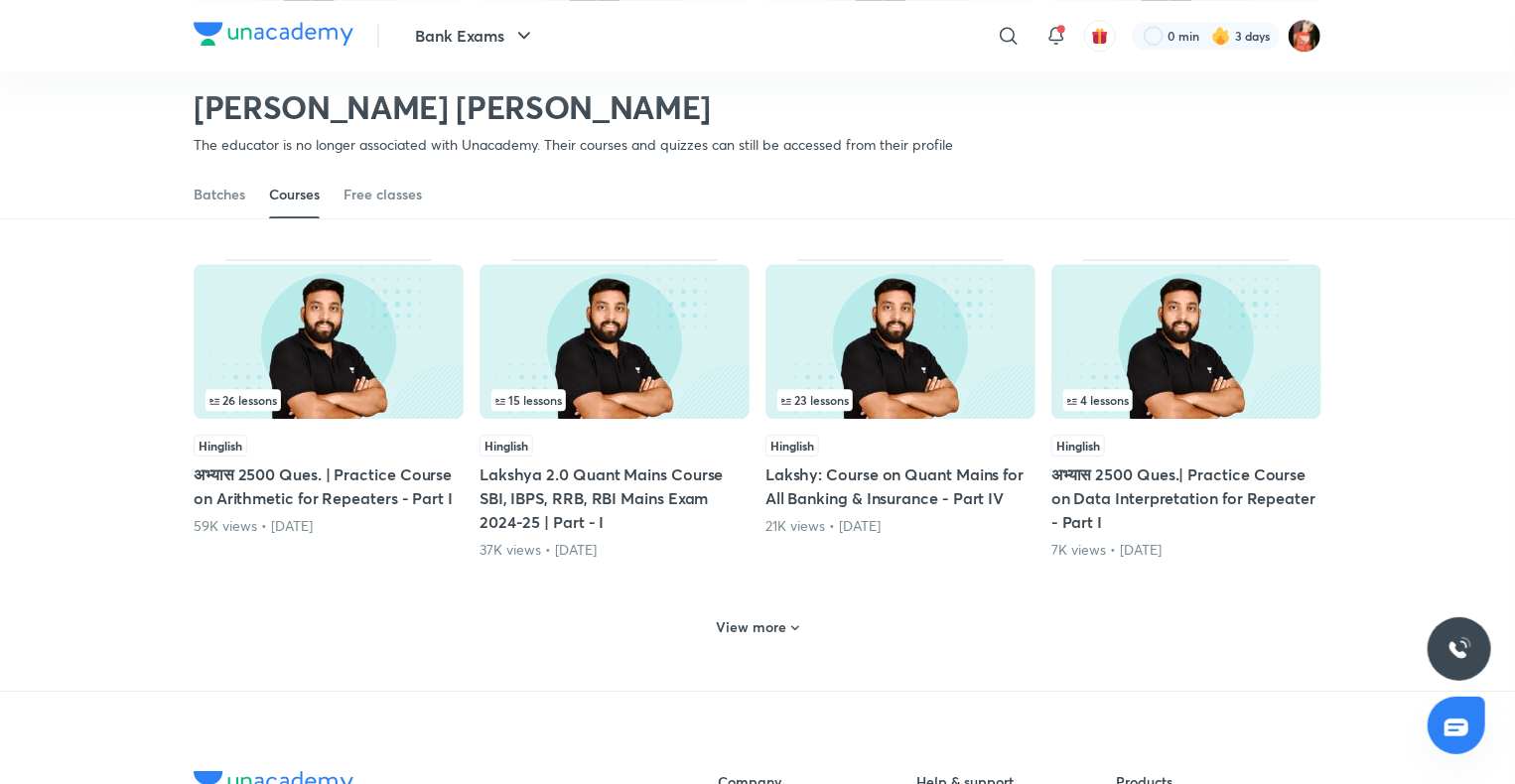 scroll, scrollTop: 2864, scrollLeft: 0, axis: vertical 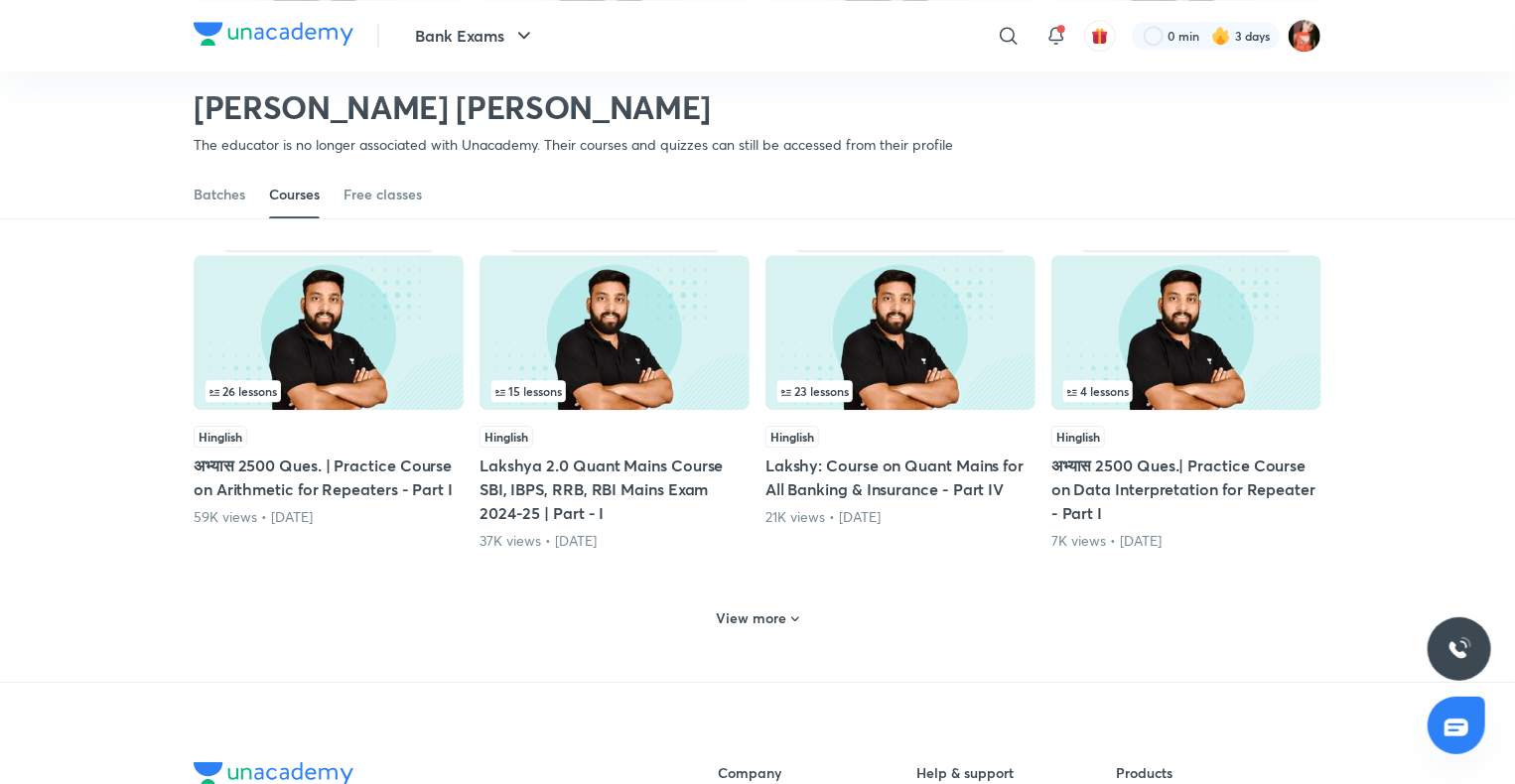 click on "View more" at bounding box center (758, 618) 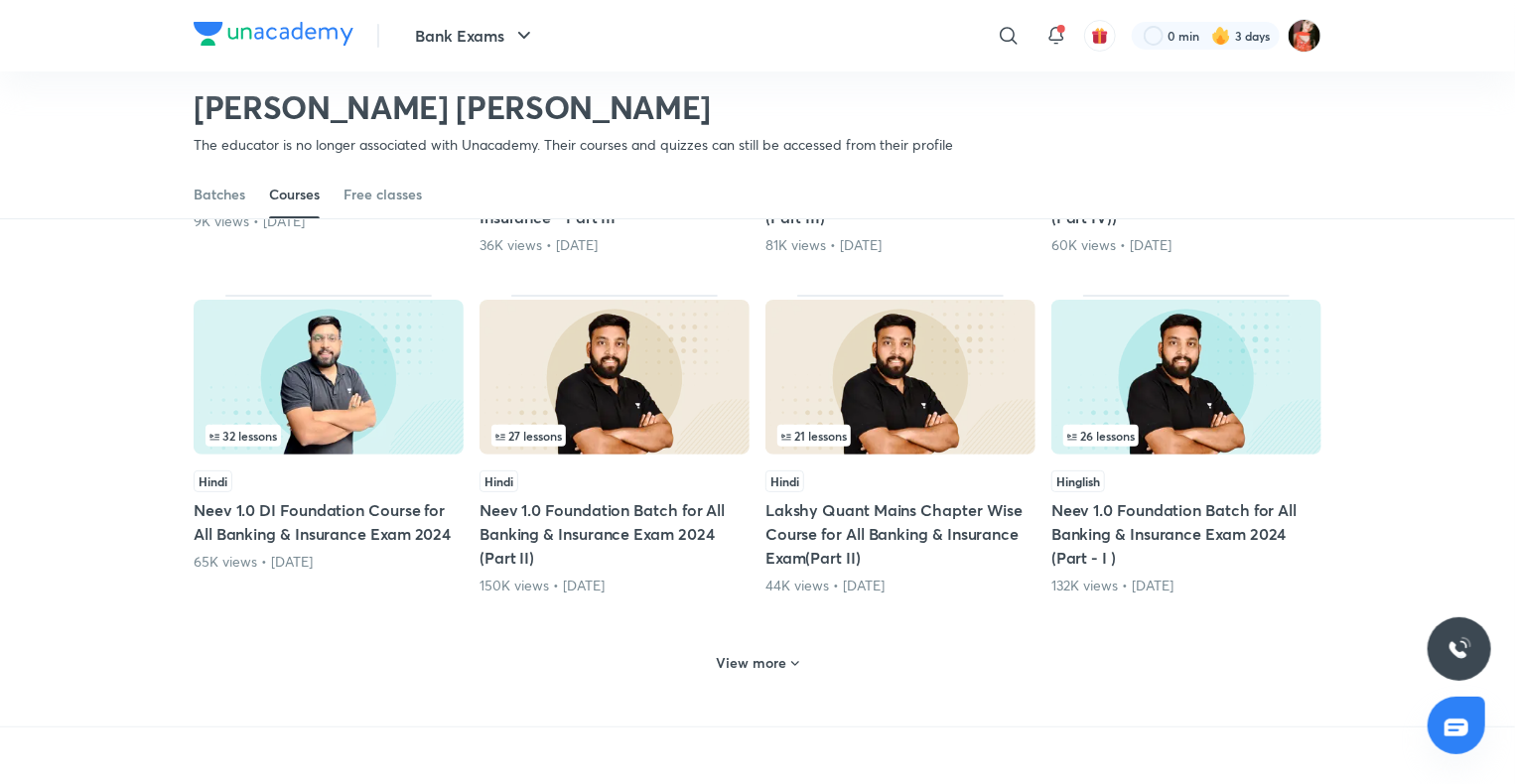 scroll, scrollTop: 3856, scrollLeft: 0, axis: vertical 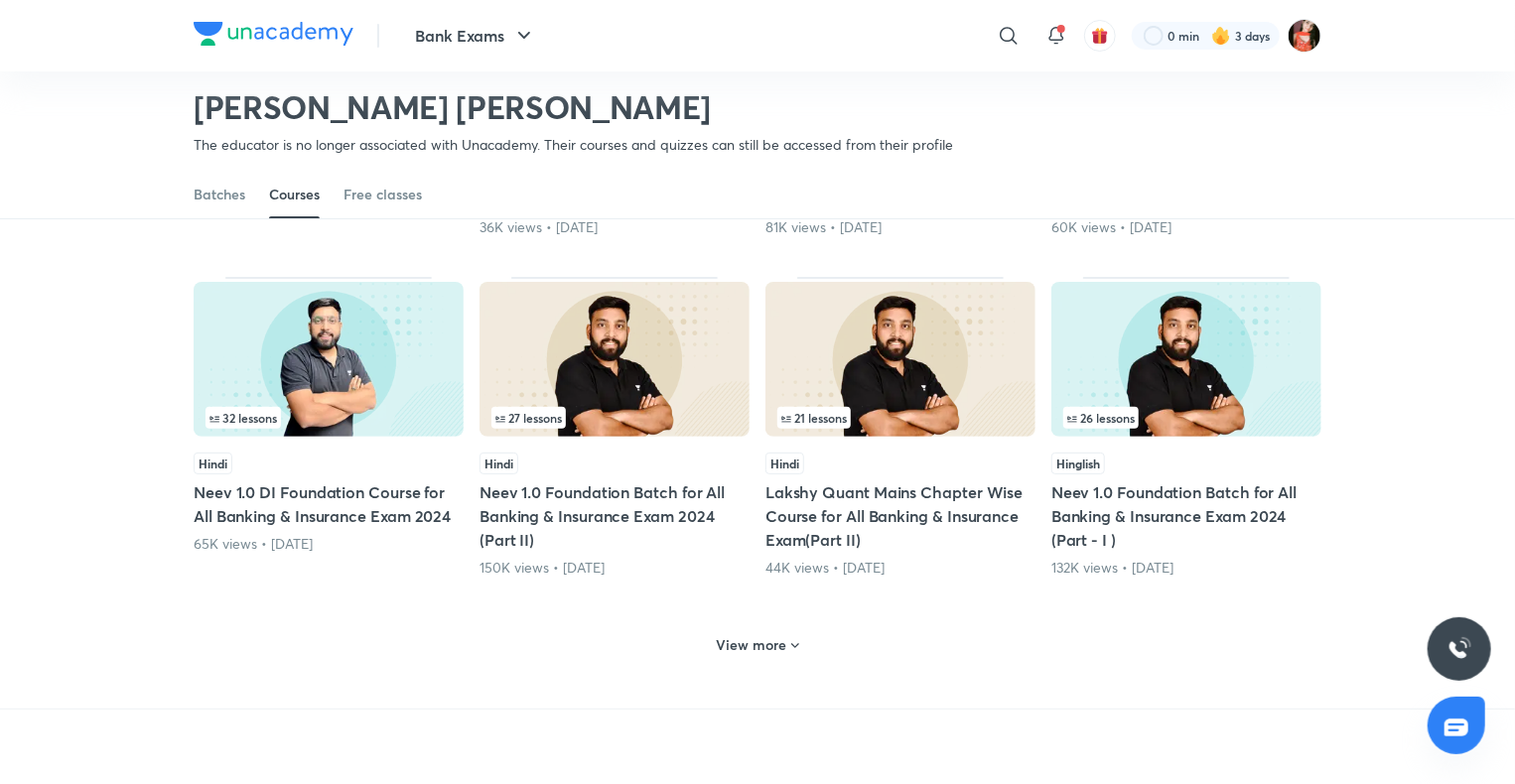 click on "View more" at bounding box center [752, 645] 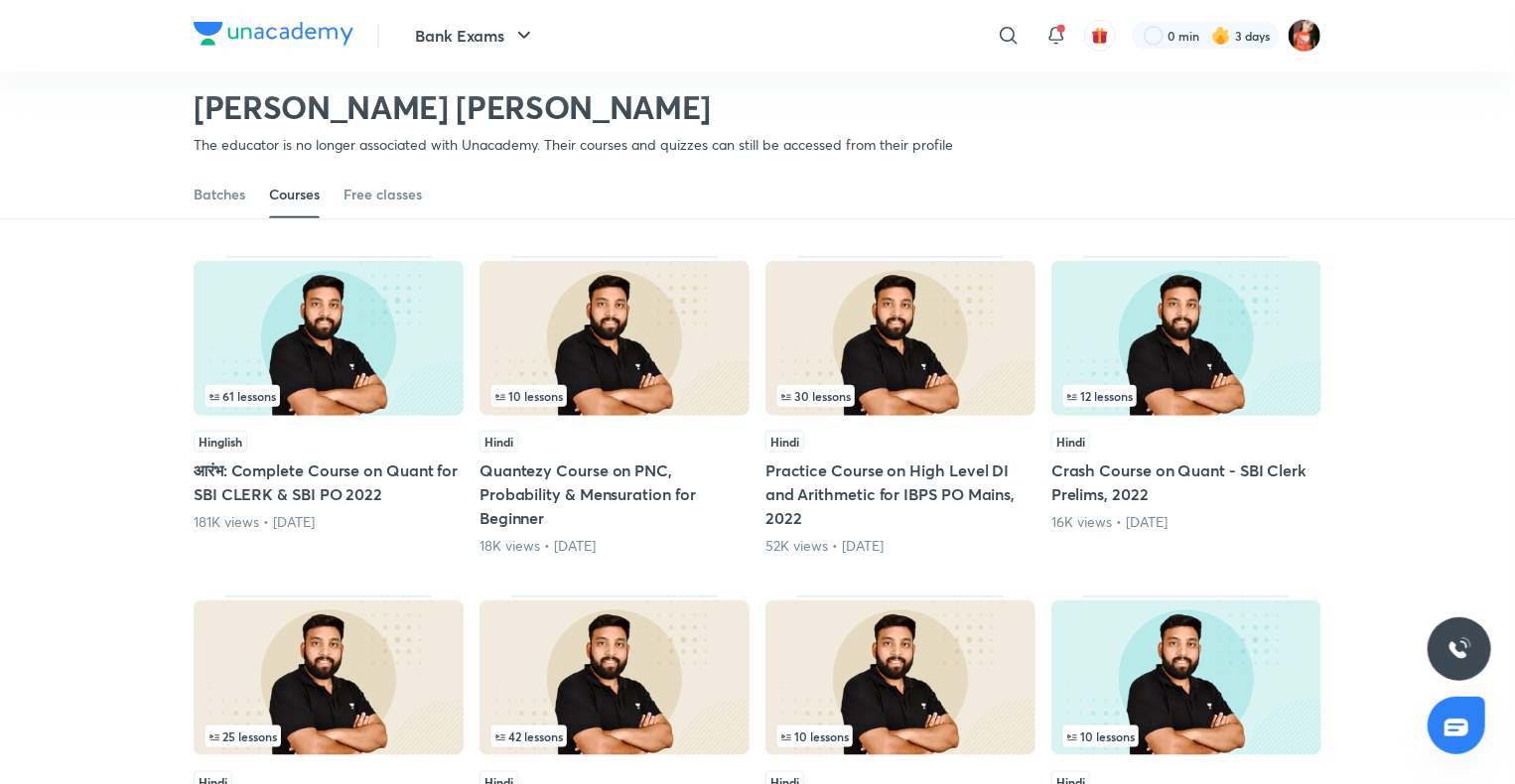 scroll, scrollTop: 4750, scrollLeft: 0, axis: vertical 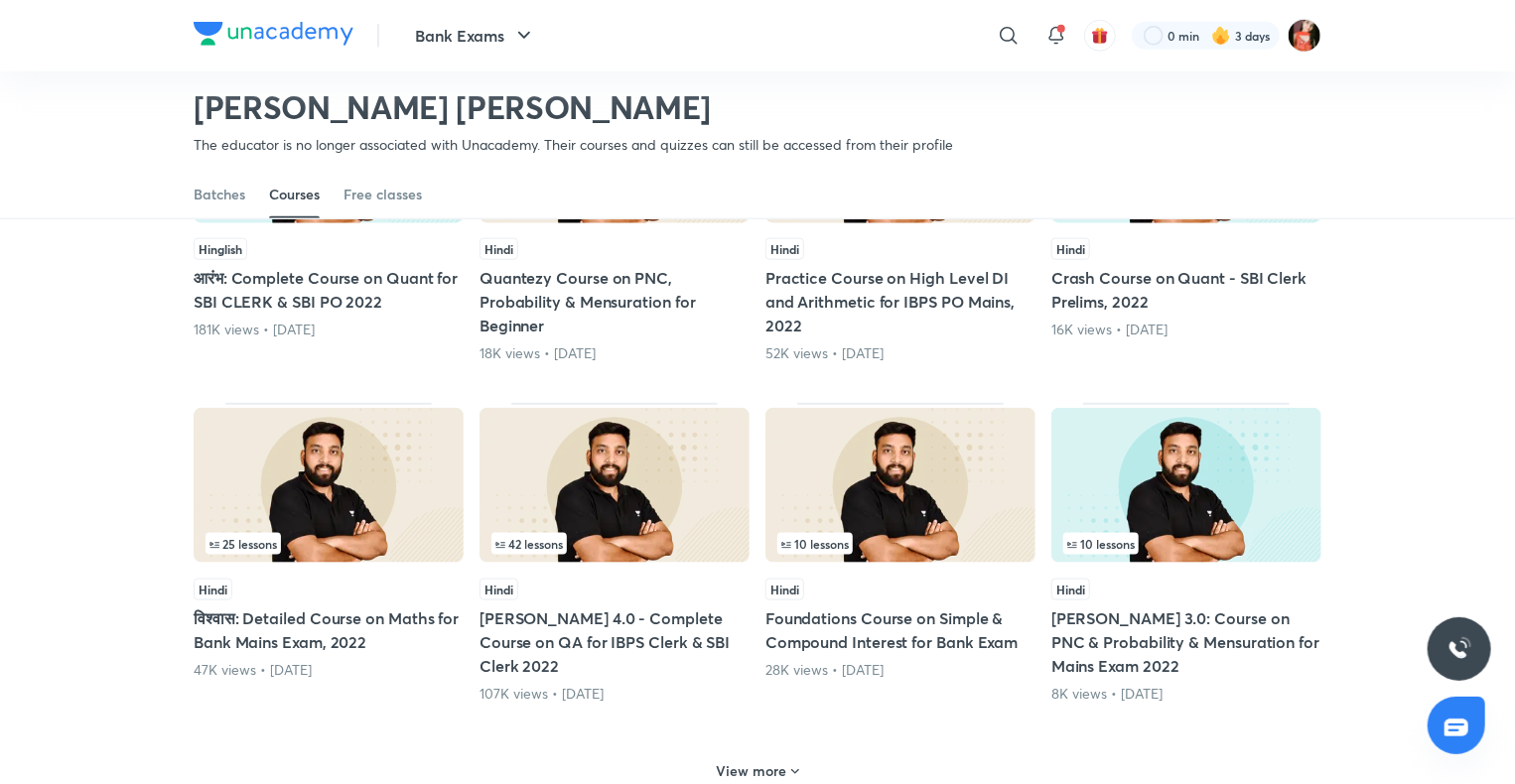 click on "View more" at bounding box center (752, 771) 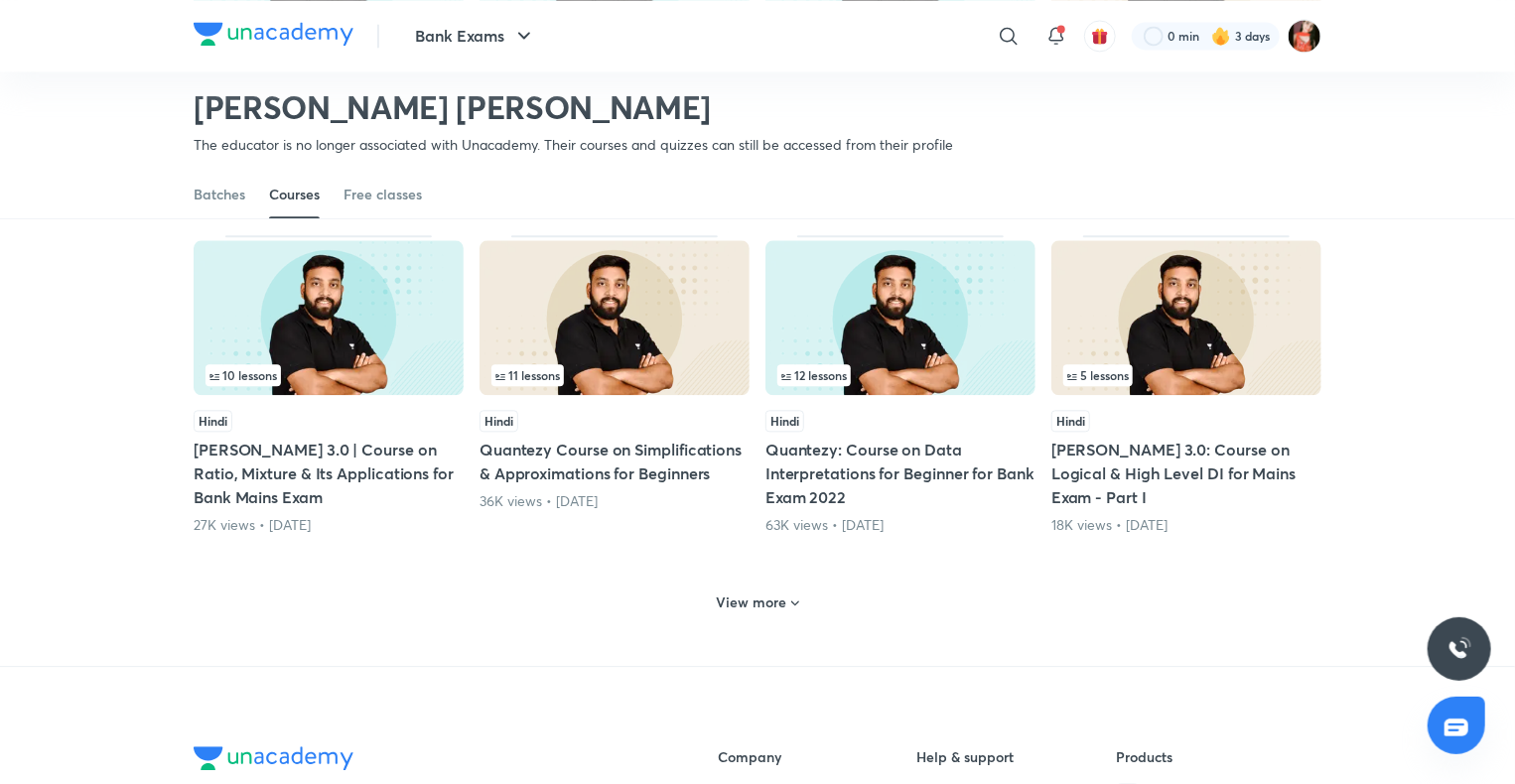 scroll, scrollTop: 5941, scrollLeft: 0, axis: vertical 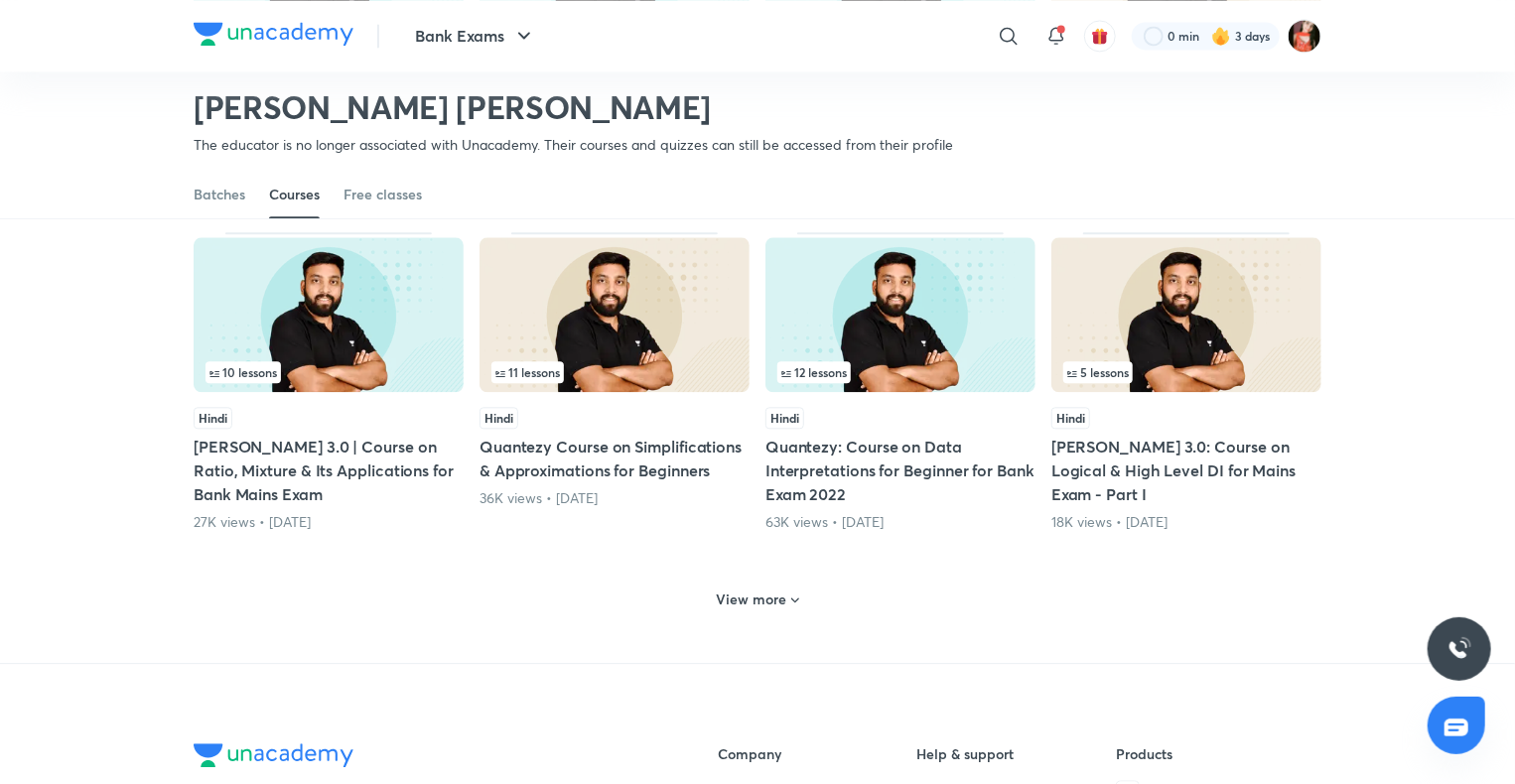 click on "View more" at bounding box center (752, 599) 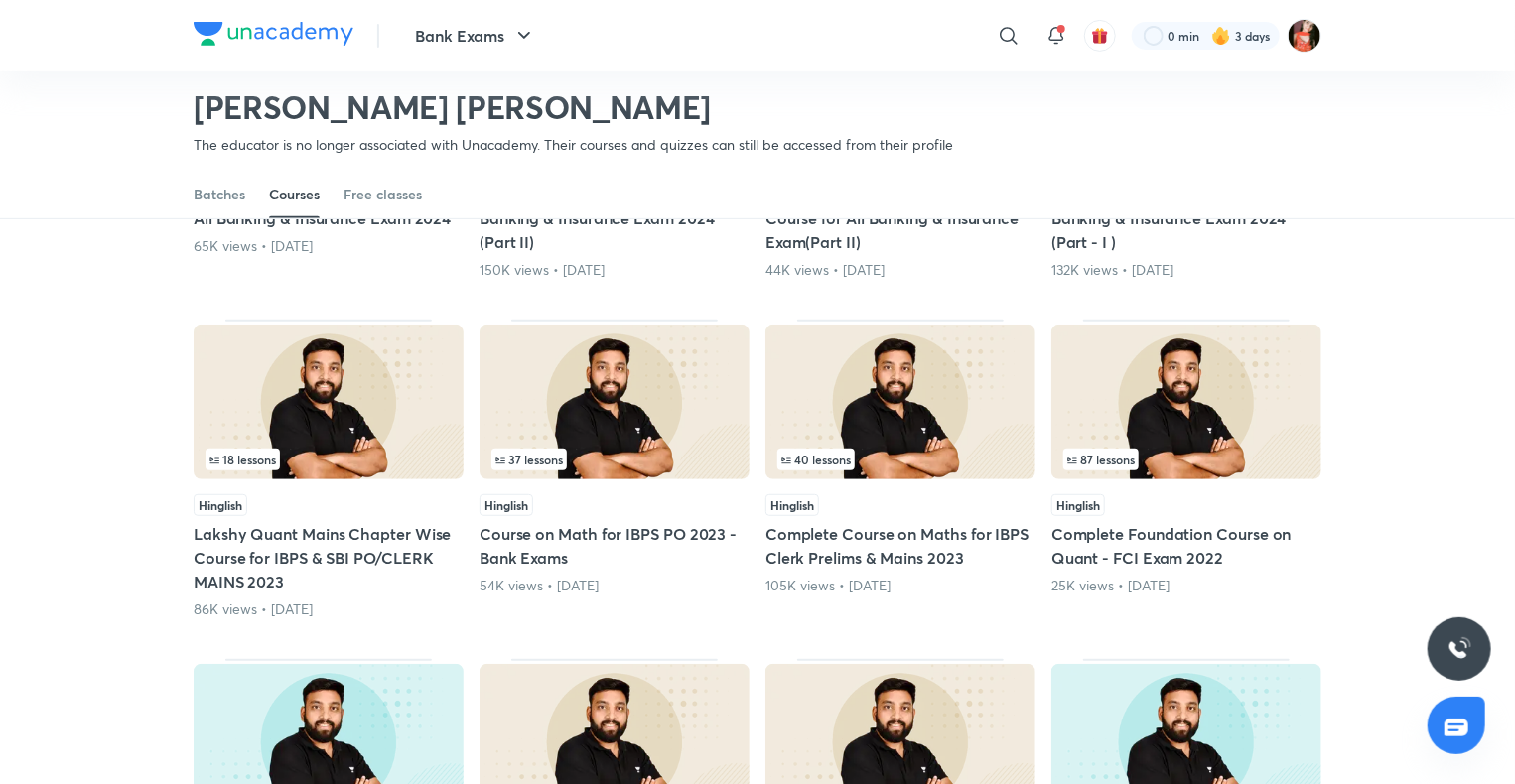 scroll, scrollTop: 3856, scrollLeft: 0, axis: vertical 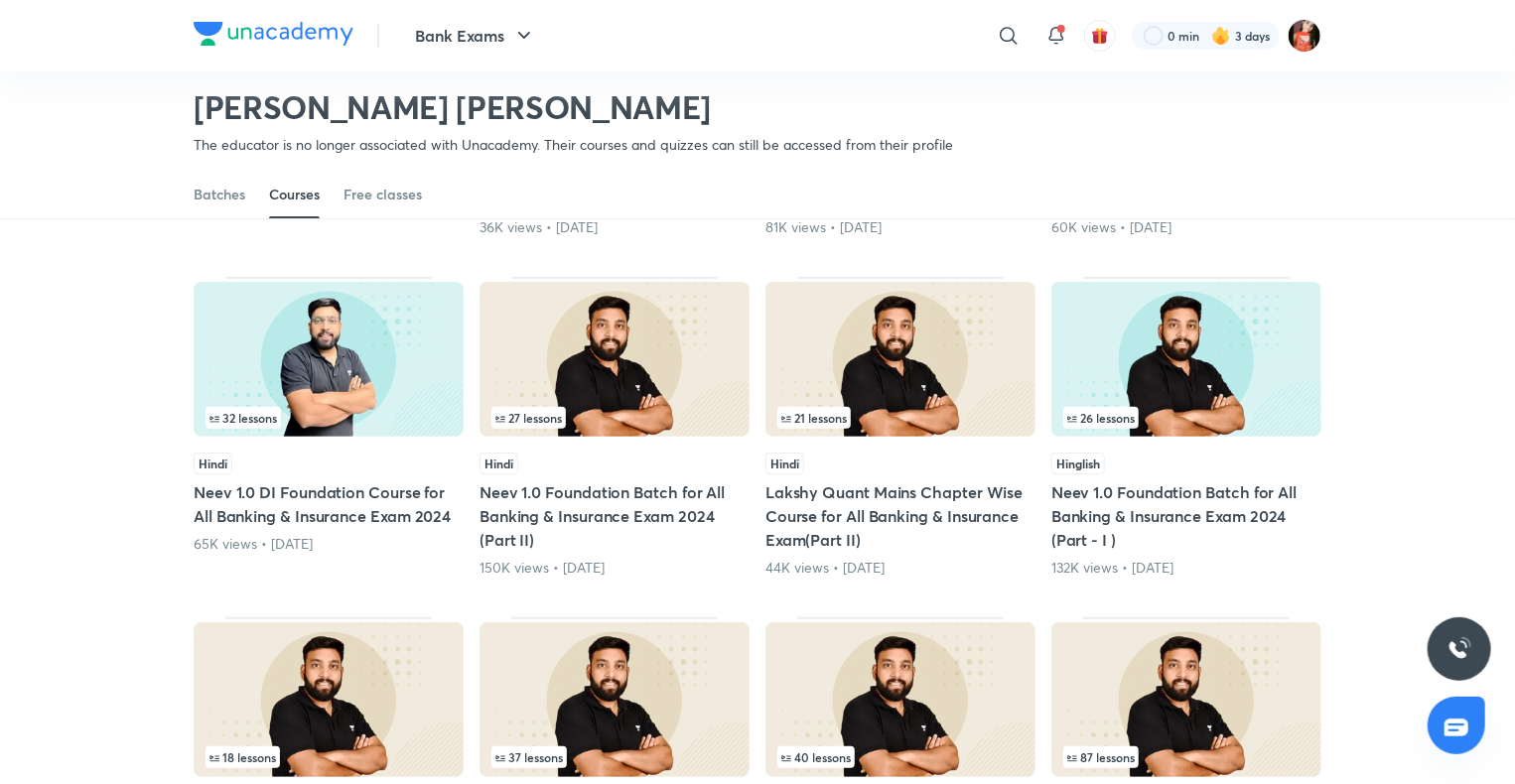 click on "Lakshy Quant Mains Chapter Wise Course for All Banking & Insurance Exam(Part II)" at bounding box center [900, 516] 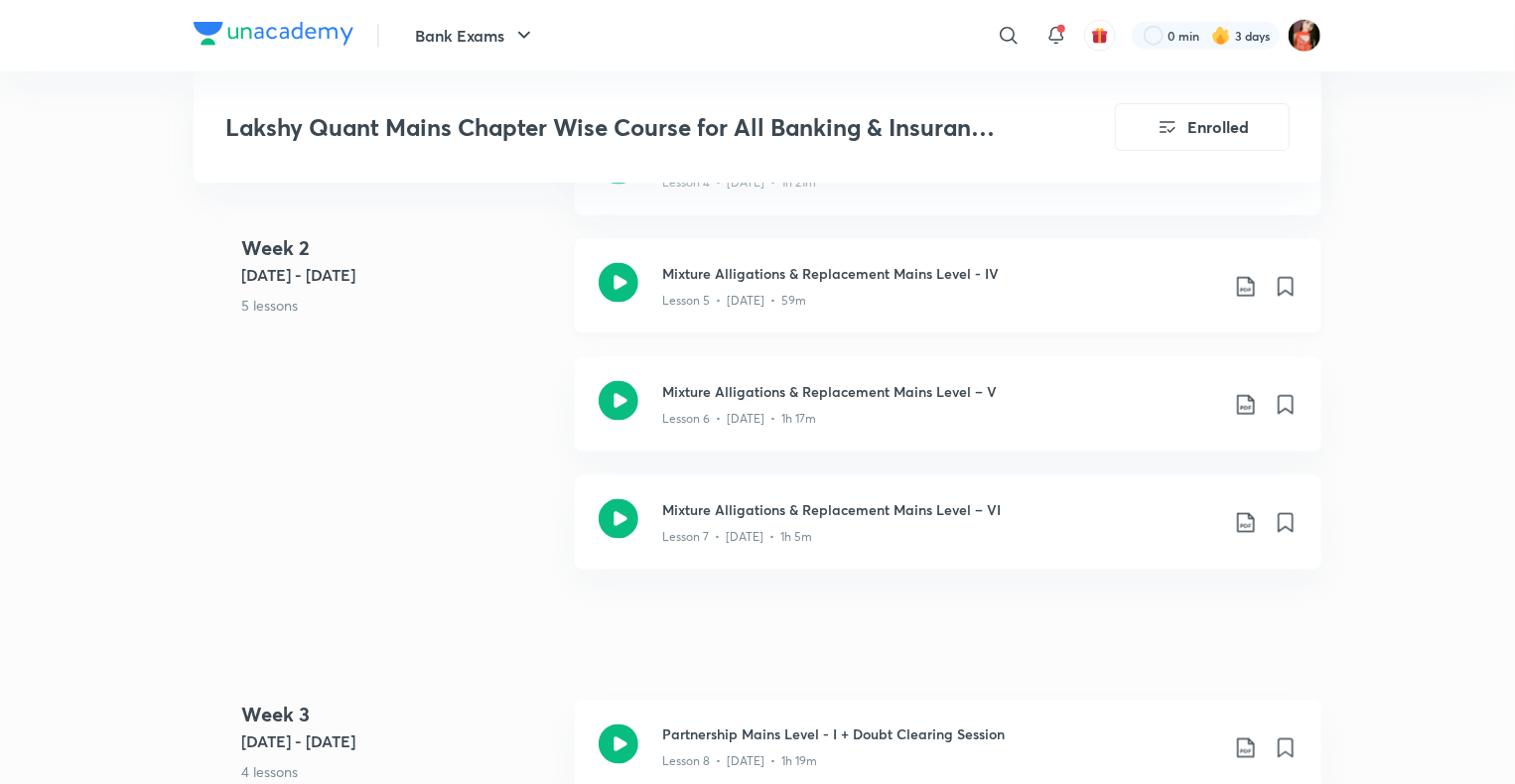 scroll, scrollTop: 1389, scrollLeft: 0, axis: vertical 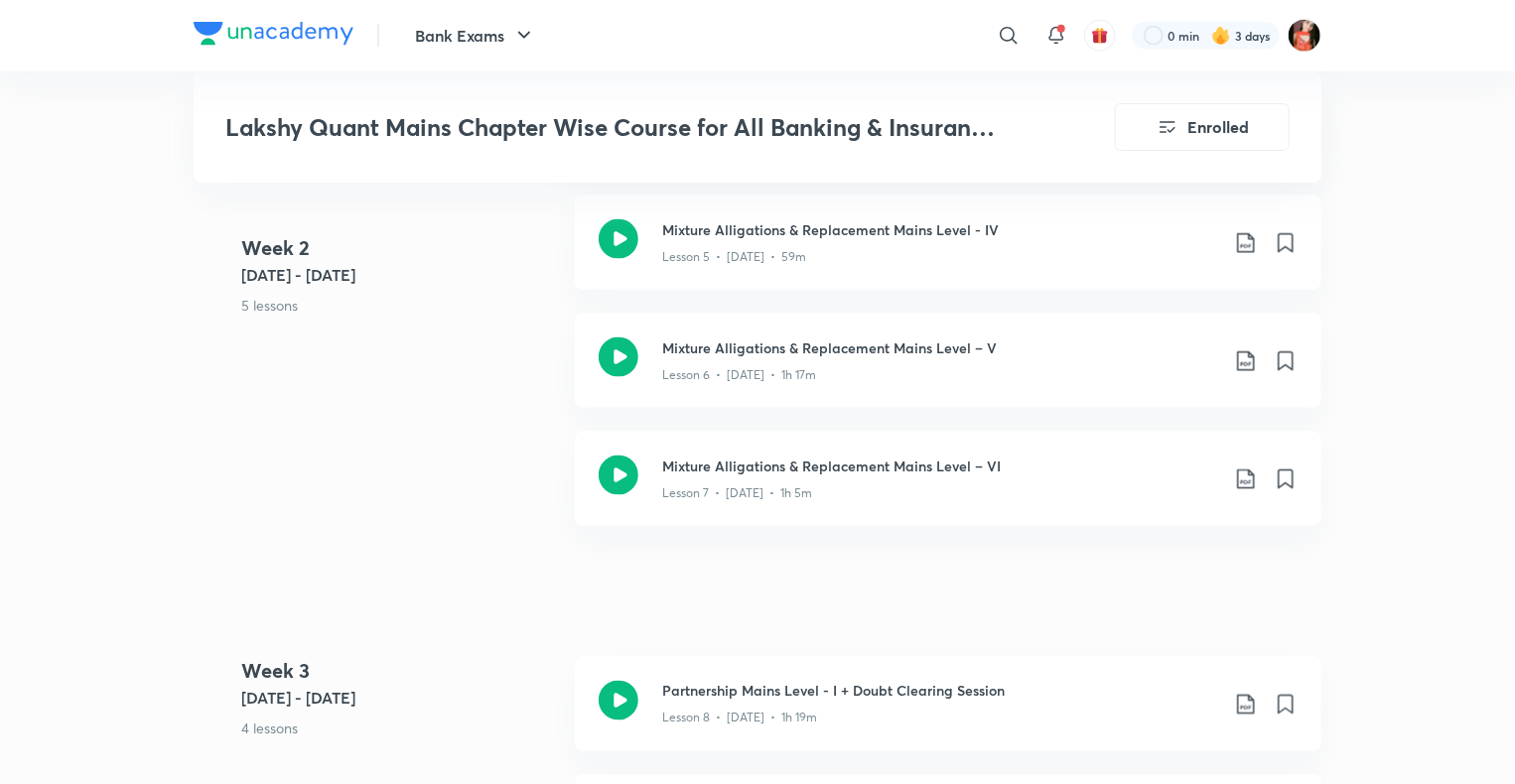 click on "Bank Exams ​ 0 min 3 days Lakshy Quant Mains Chapter Wise Course for All Banking & Insurance Exam(Part II) Enrolled Bank Exams Plus Syllabus Practice and Strategy Hindi Lakshy Quant Mains Chapter Wise Course for All Banking & Insurance Exam(Part II) [PERSON_NAME] [PERSON_NAME] In this [PERSON_NAME] [PERSON_NAME] sir will cover syllabus for Mains Level Data Interpretations, Arithmetic chapter wise and Number system and Quadratic Based mains Level Questions. All doubts related to the topic will be...  Read more Updates About Enrolled Added to your planner From [DATE] · 1 class every day at 6:00 AM Resume Lesson 5 from 58:47mins Mixture Alligations & Replacement Mains Level - IV Lesson 5  •  [DATE]  •  59m  Week [DATE] 2 - [DATE] 2 lessons Ratio and Proportions Mains Level Lesson 1  •  [DATE]  •  1h 10m  Mixture Alligations & Replacement Mains Level - I Lesson 2  •  [DATE]  •  1h 15m  Week [DATE] 9 - [DATE] 5 lessons Mixture Alligations & Replacement Mains Level - II Week [DATE] - [DATE] 4 lessons Week 4" at bounding box center (758, 1163) 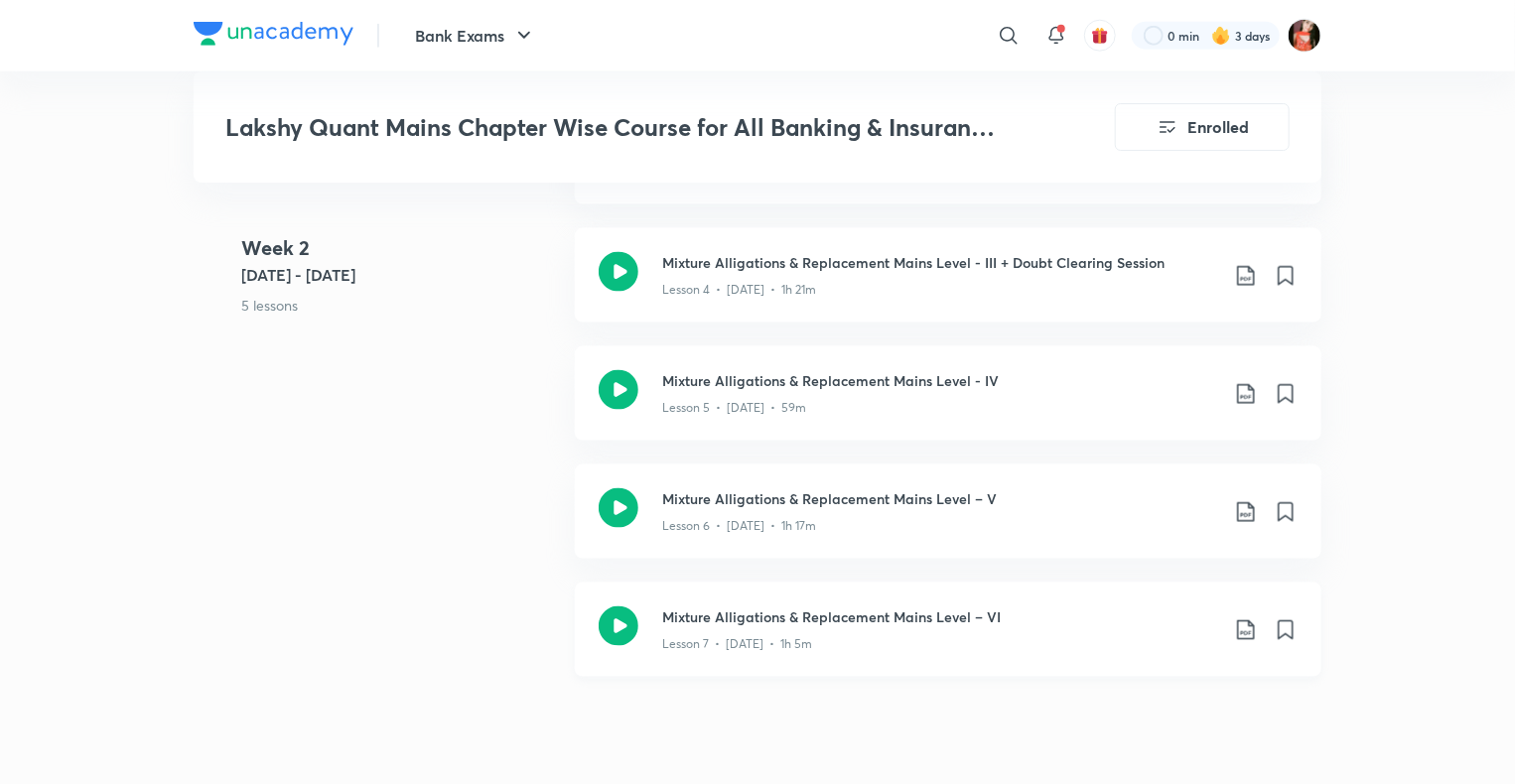 scroll, scrollTop: 1191, scrollLeft: 0, axis: vertical 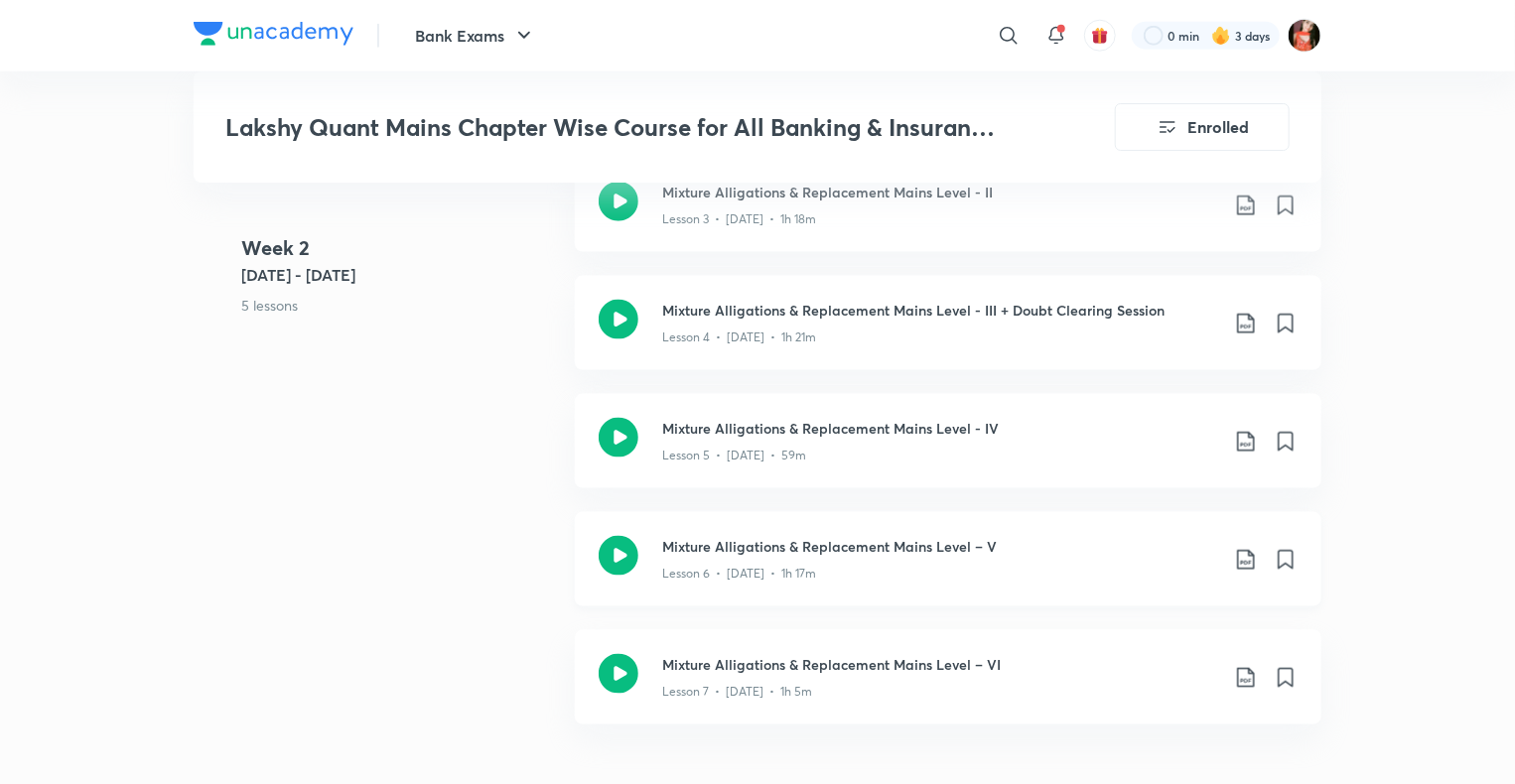 click 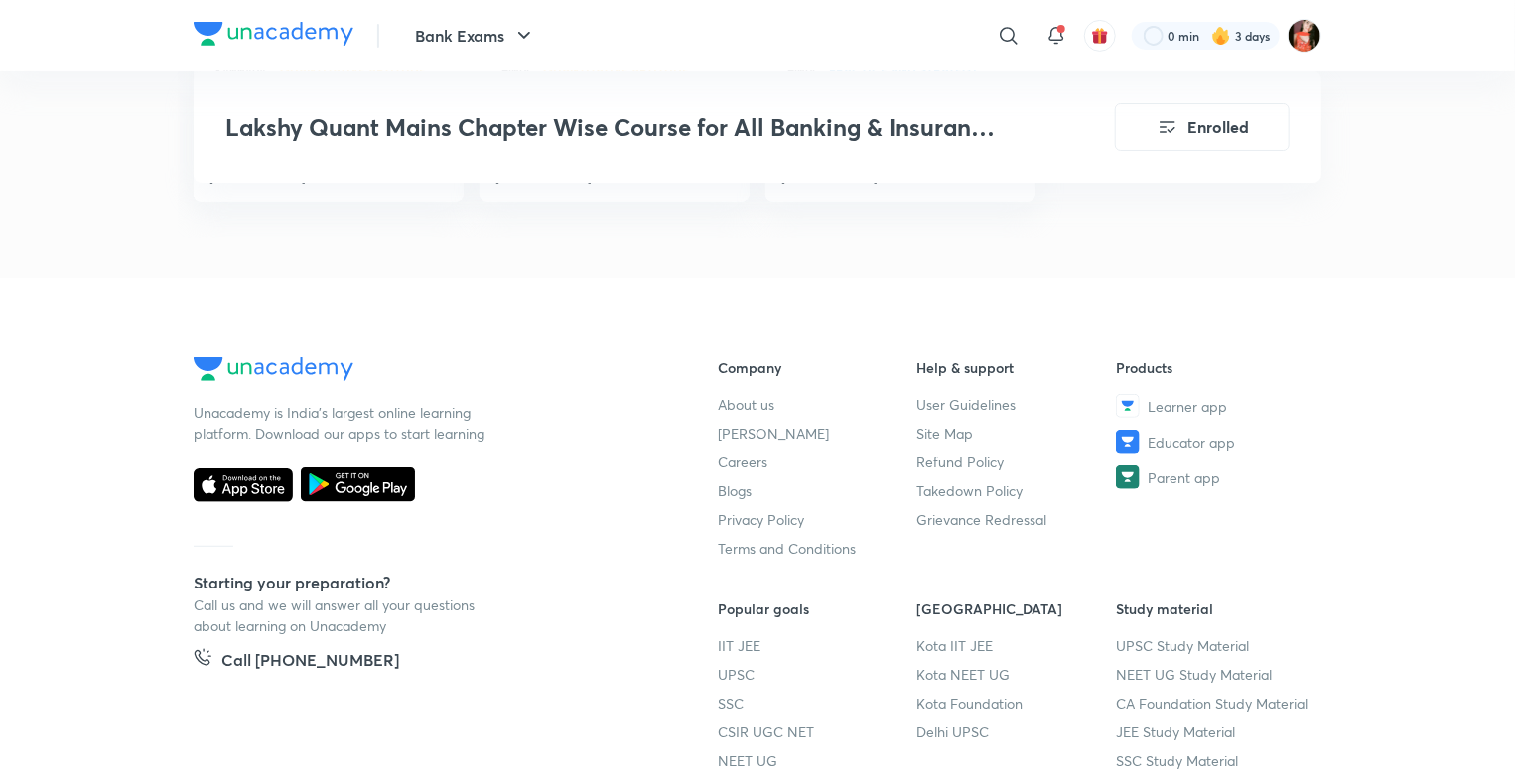 scroll, scrollTop: 4122, scrollLeft: 0, axis: vertical 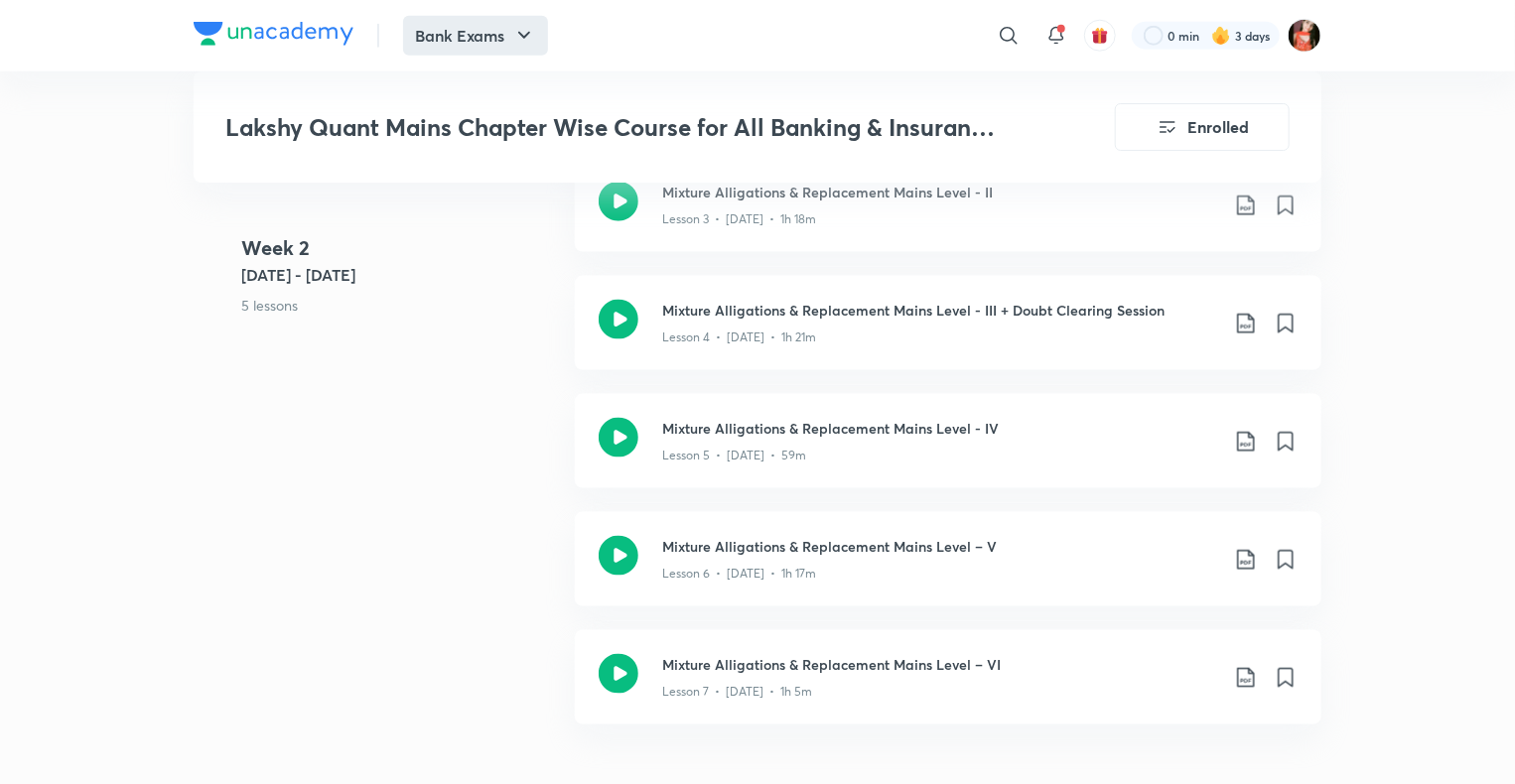 click on "Bank Exams" at bounding box center [476, 36] 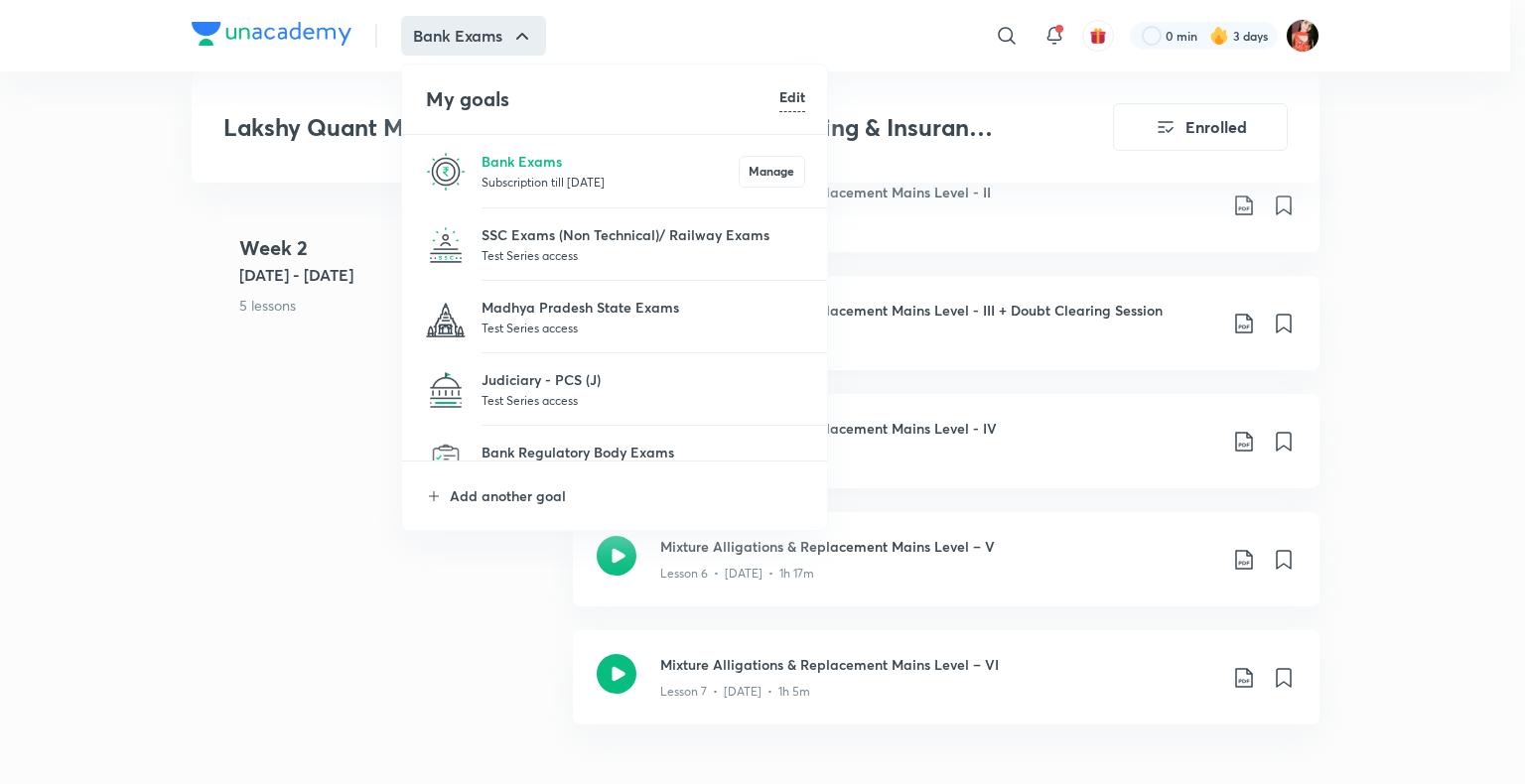click on "Subscription till [DATE]" at bounding box center [610, 182] 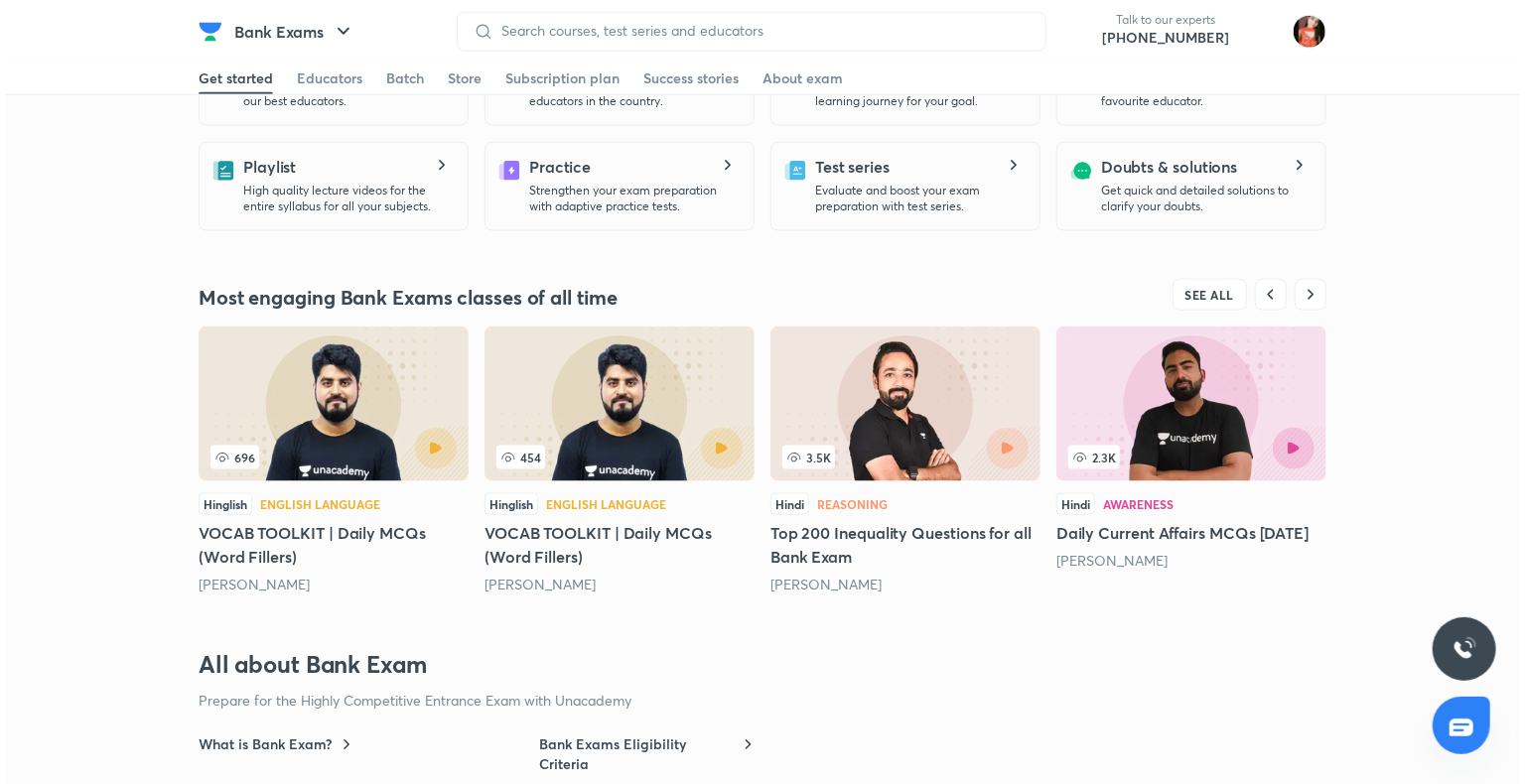 scroll, scrollTop: 0, scrollLeft: 0, axis: both 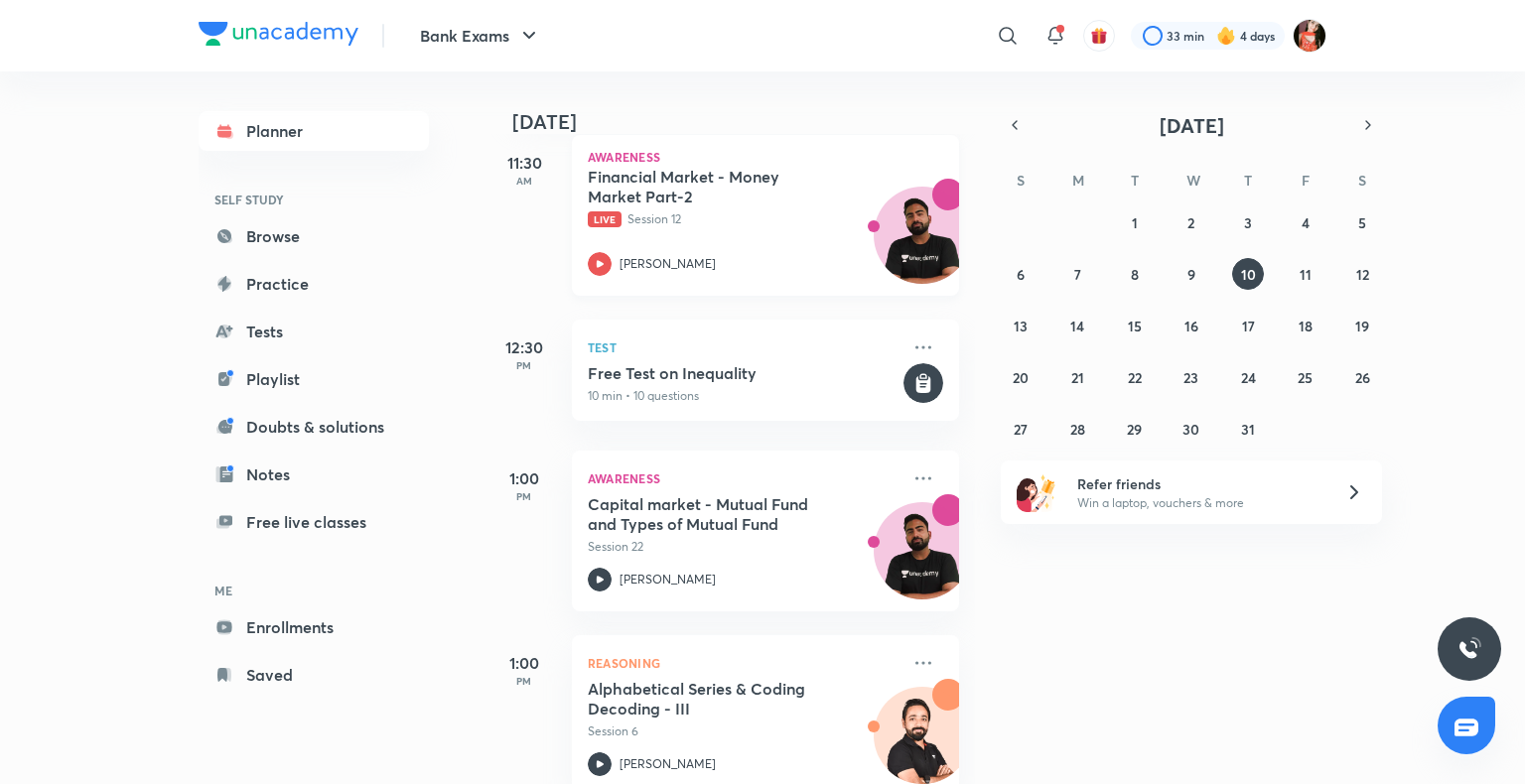 click 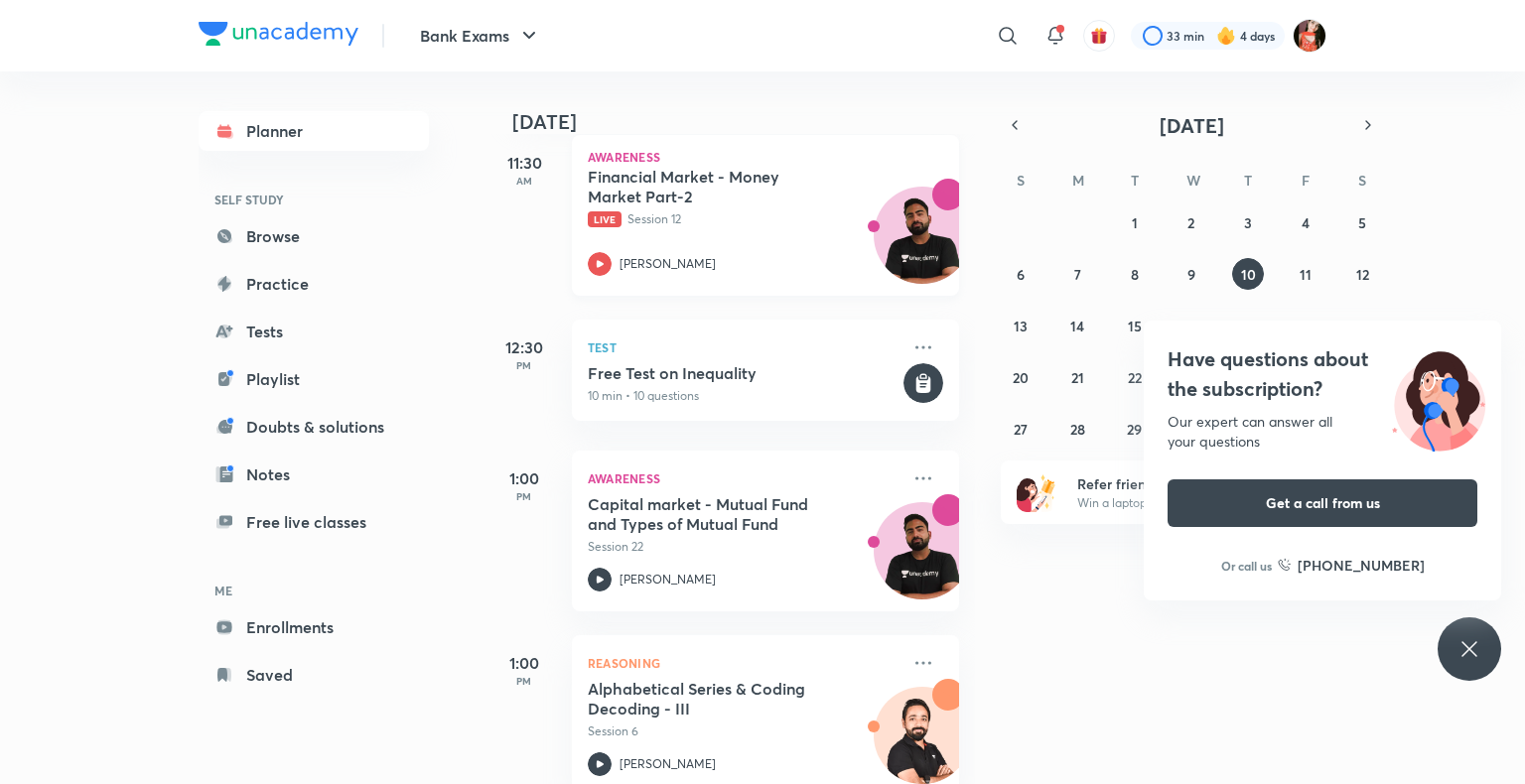 click on "Awareness Financial Market - Money Market Part-2 Live Session 12 [PERSON_NAME]" at bounding box center [765, 215] 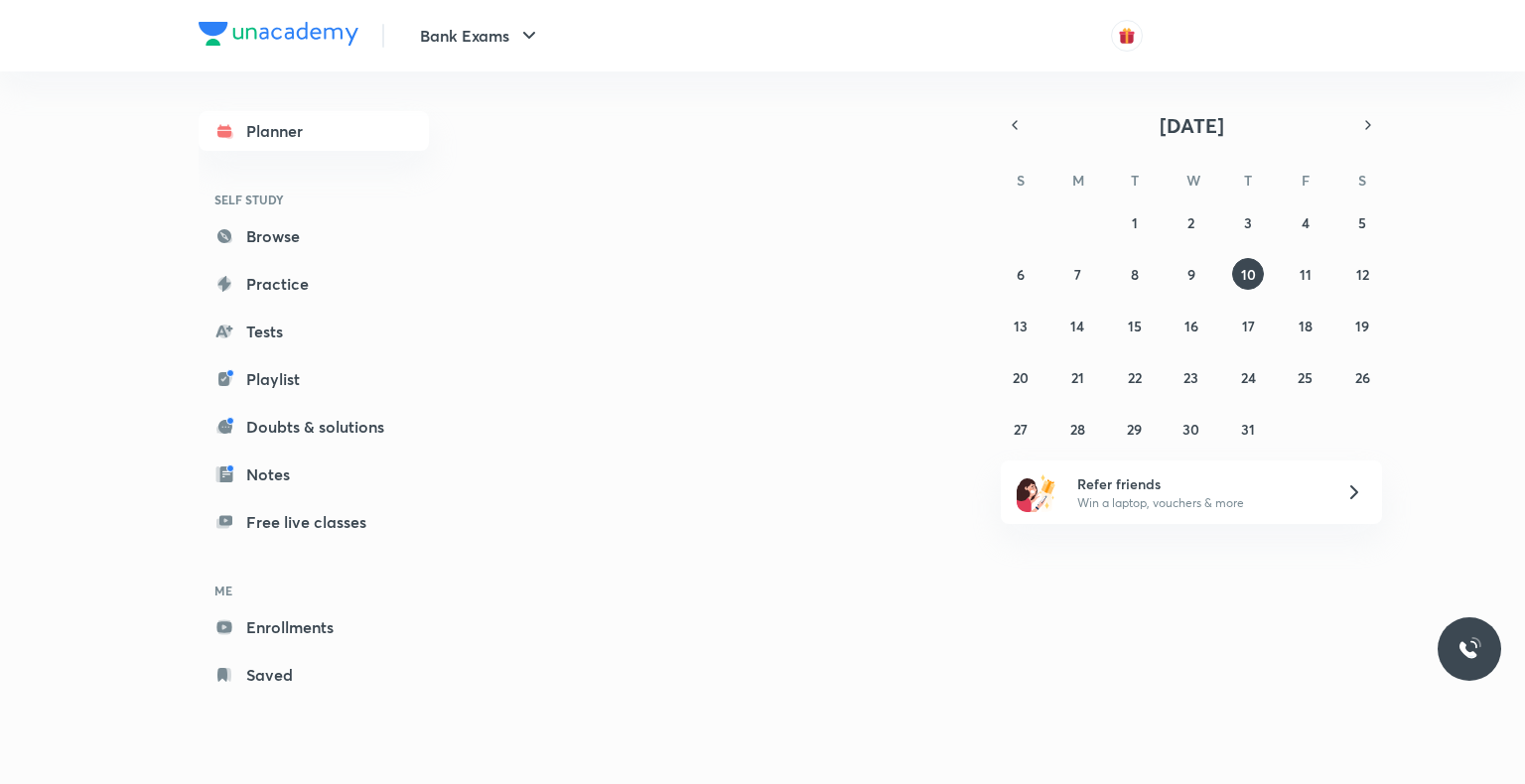 scroll, scrollTop: 0, scrollLeft: 0, axis: both 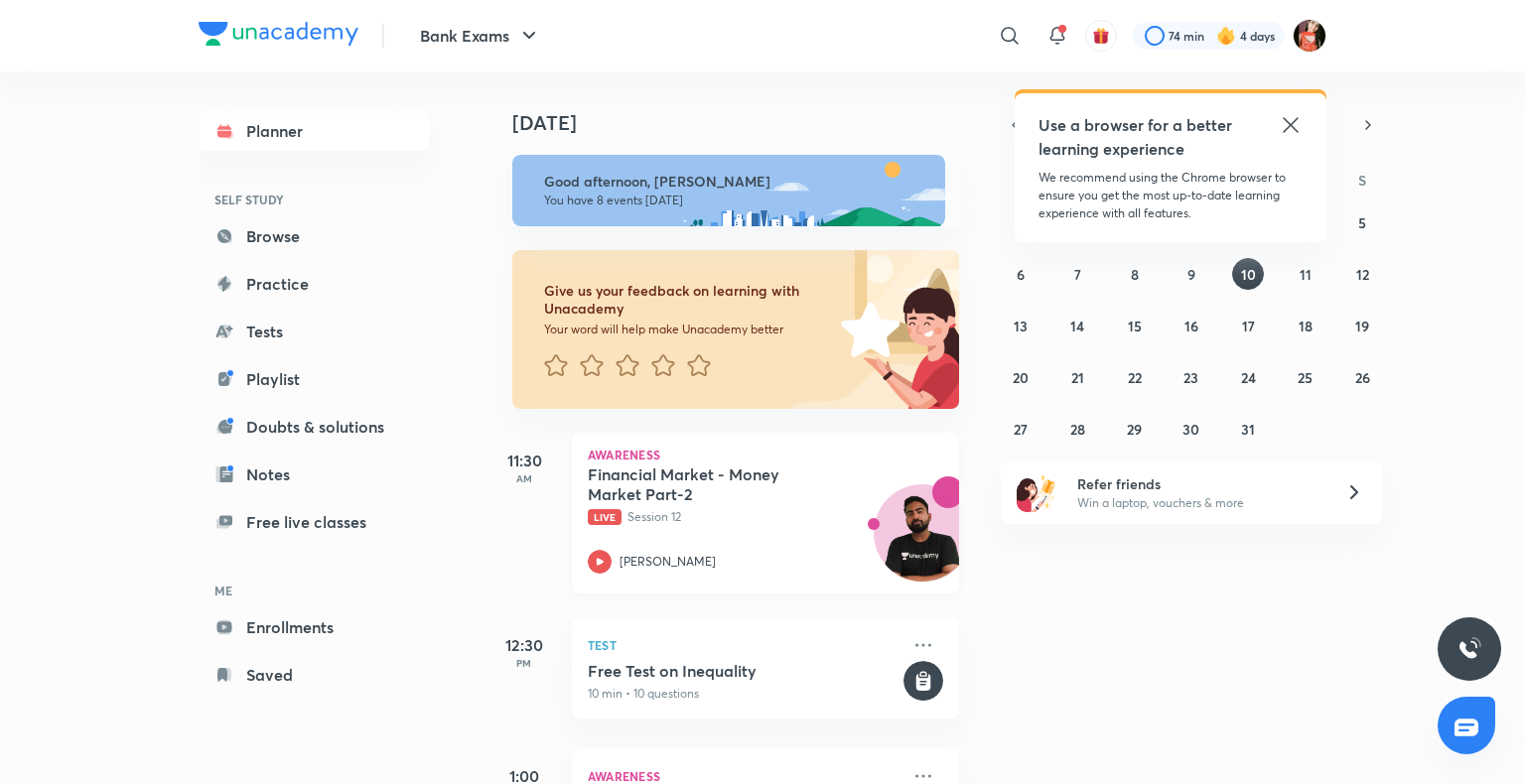 click 